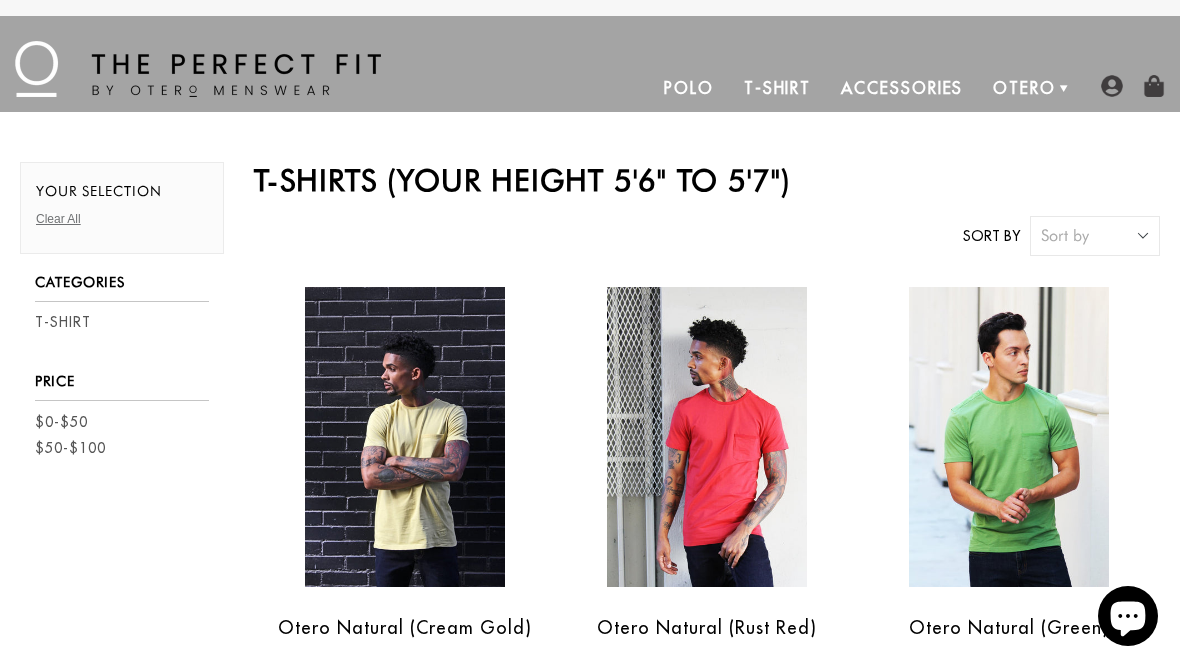 scroll, scrollTop: 0, scrollLeft: 0, axis: both 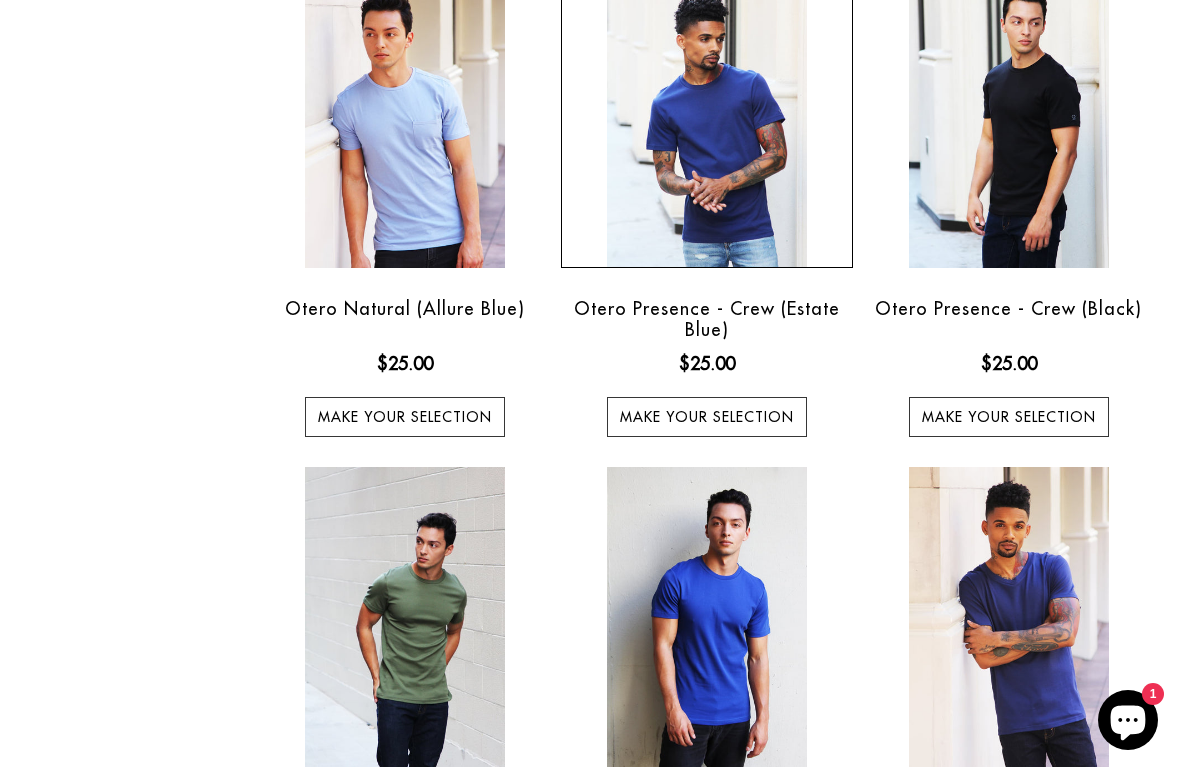 click at bounding box center [707, 118] 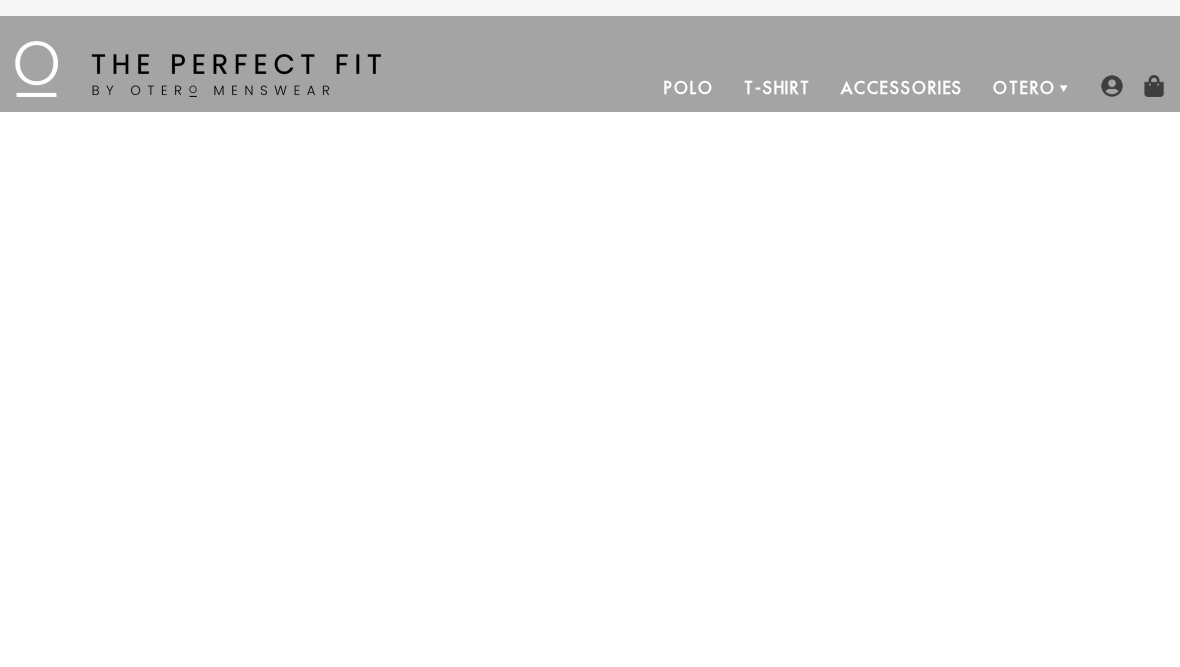scroll, scrollTop: 0, scrollLeft: 0, axis: both 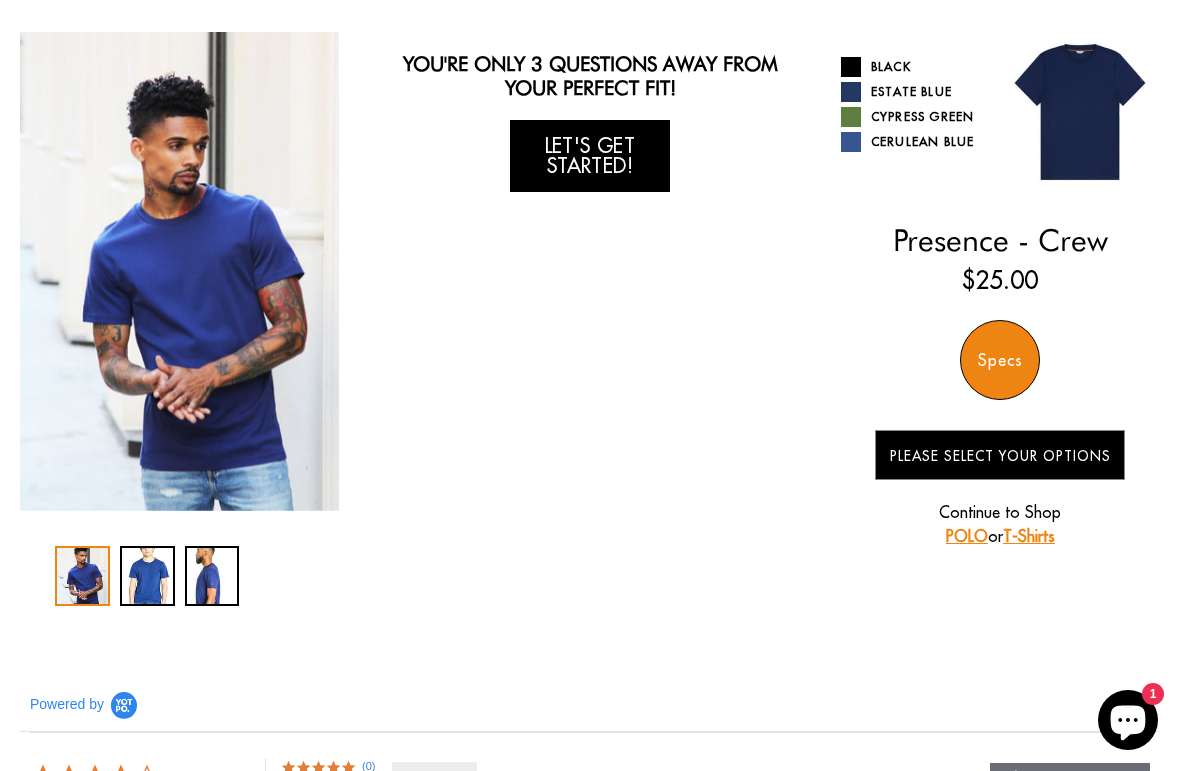 click on "Let's Get Started!" at bounding box center (590, 156) 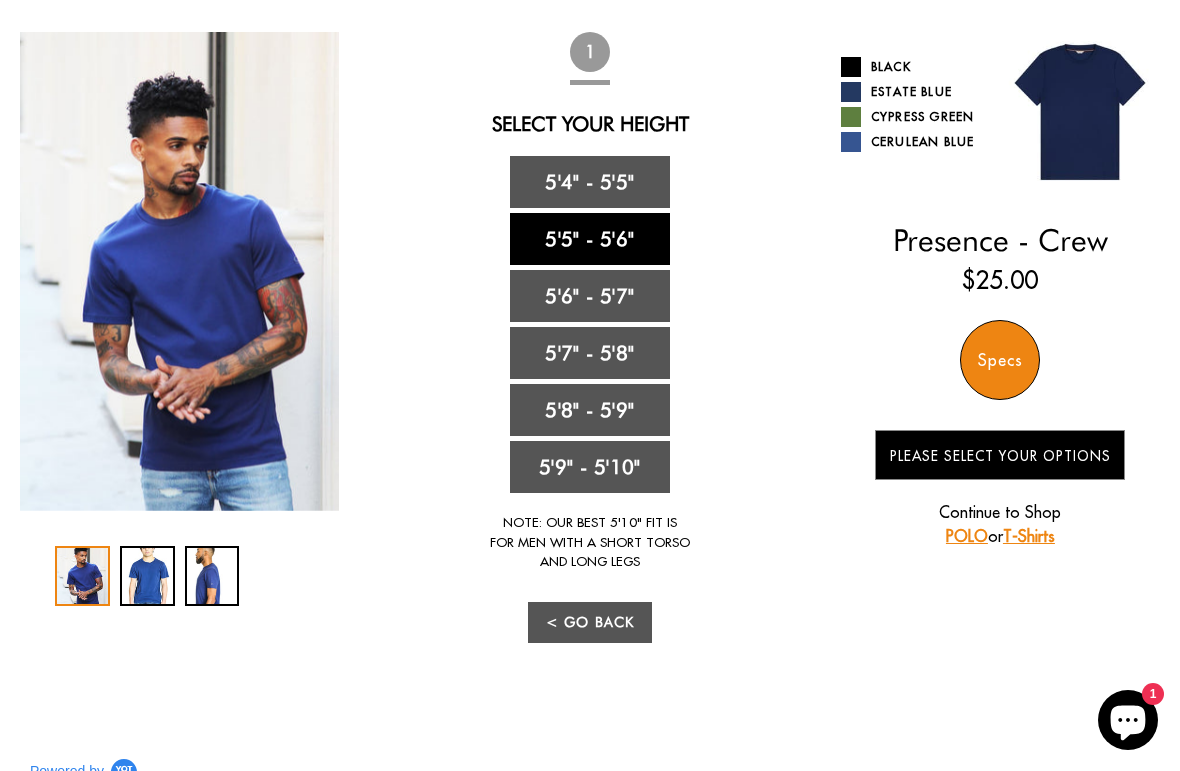 click on "5'5" - 5'6"" at bounding box center [590, 239] 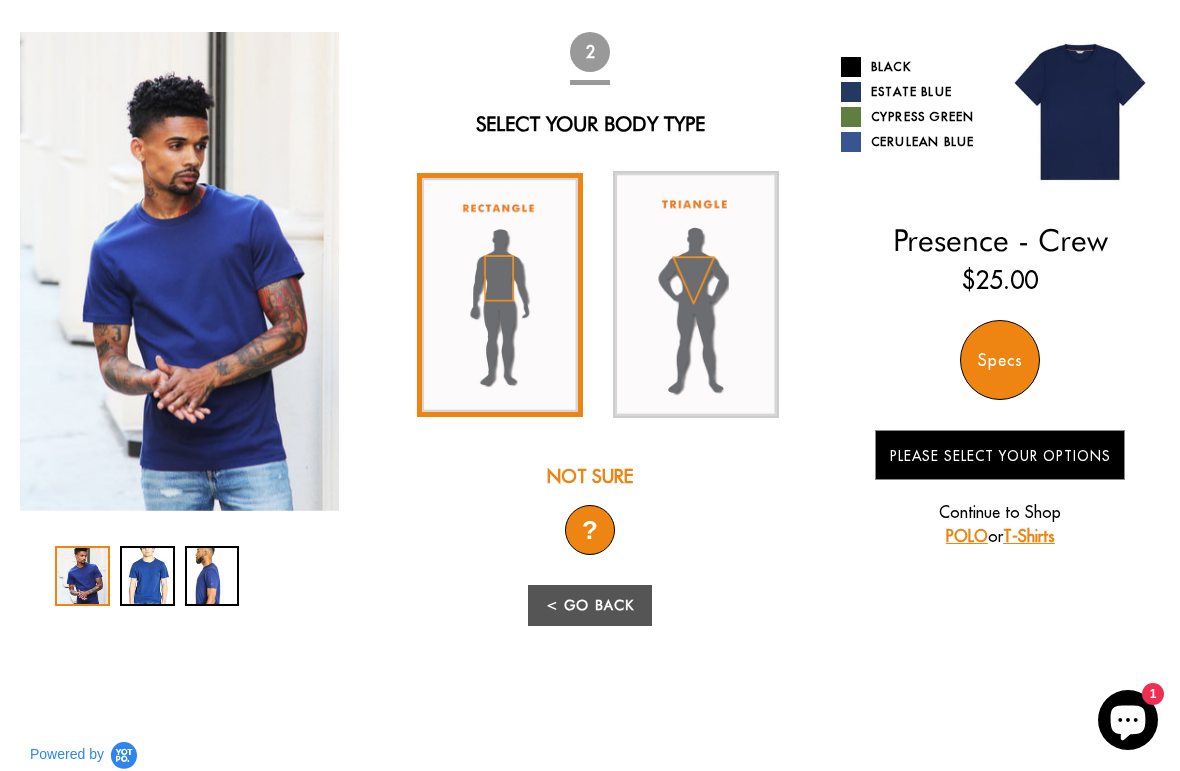 click at bounding box center [500, 295] 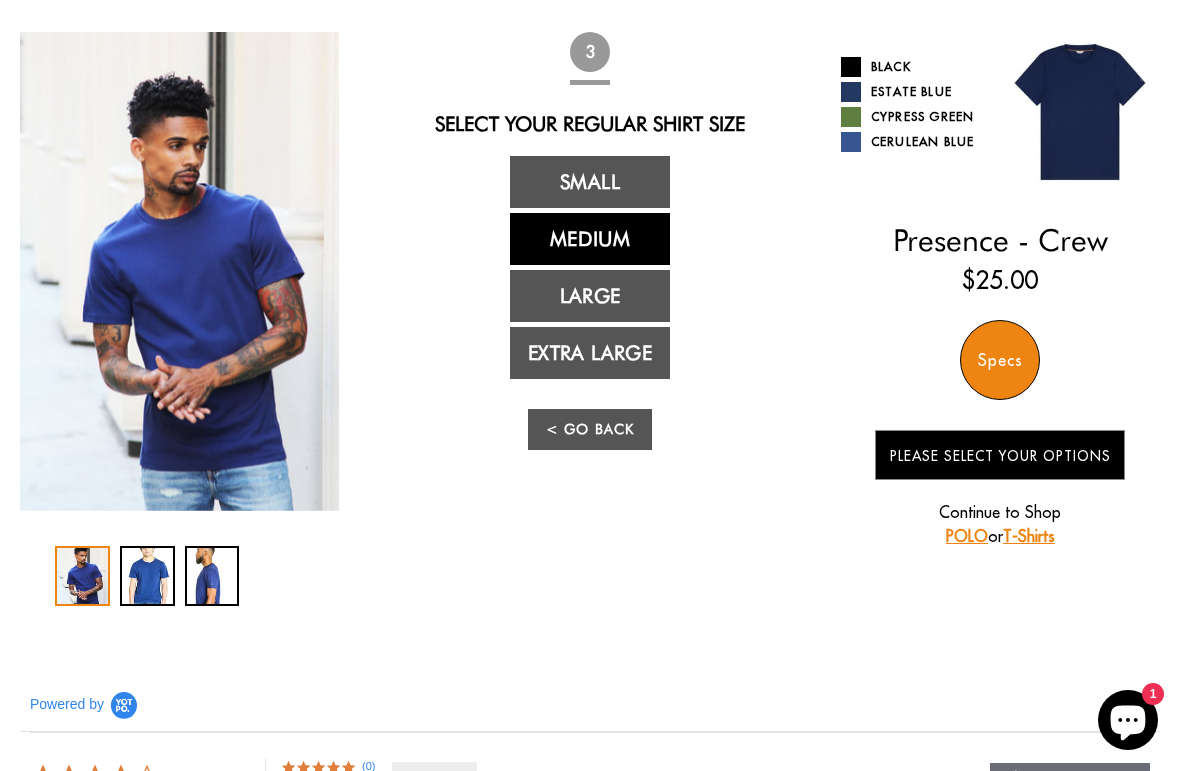 click on "Medium" at bounding box center (590, 239) 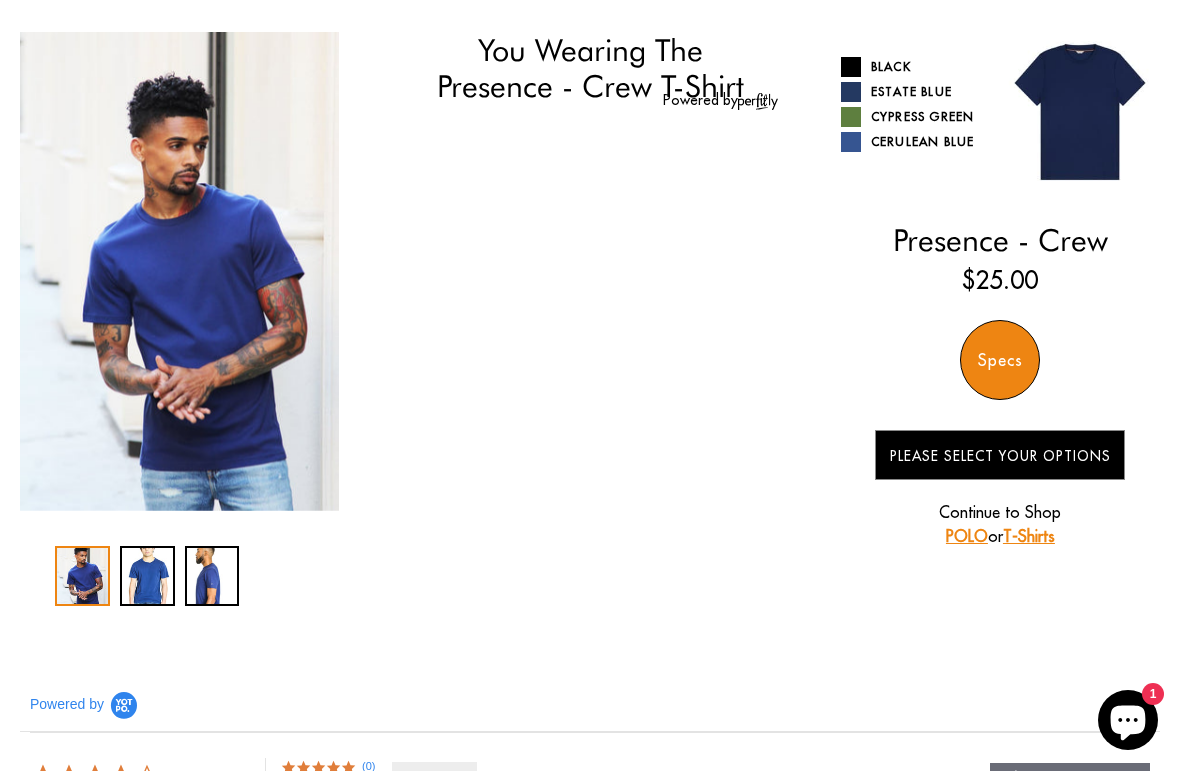 select on "55-56" 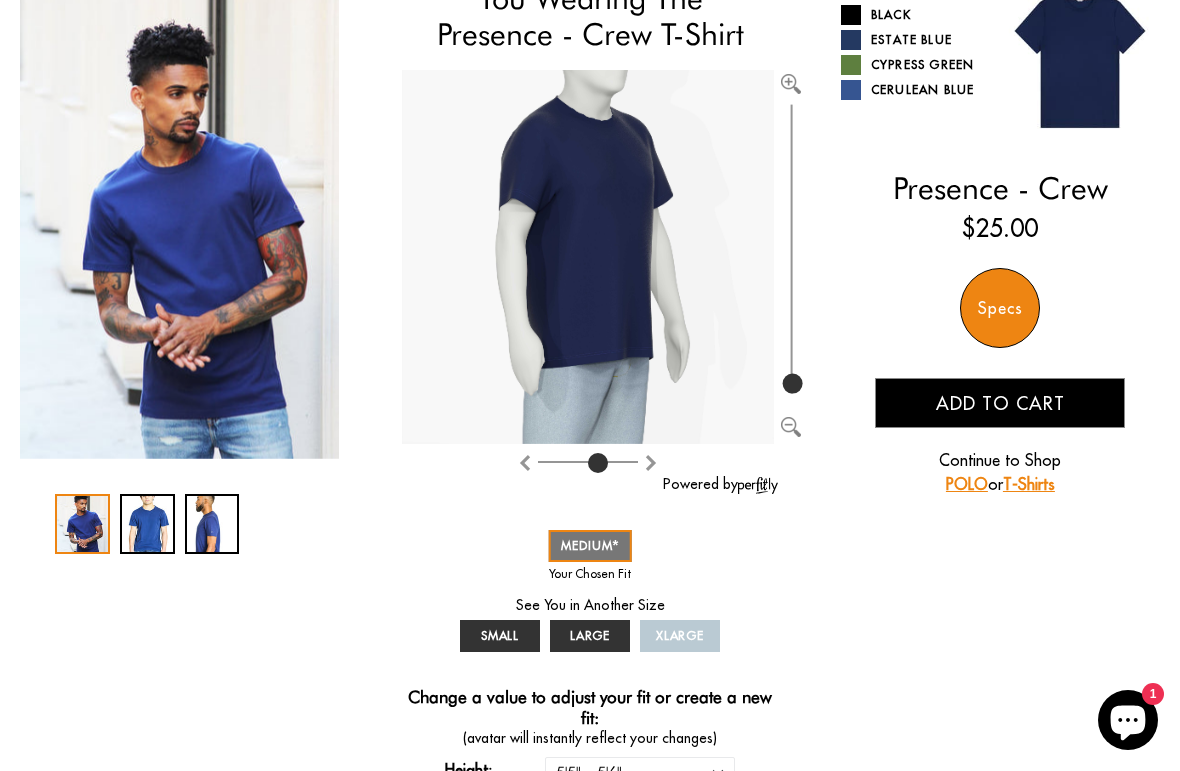 scroll, scrollTop: 185, scrollLeft: 0, axis: vertical 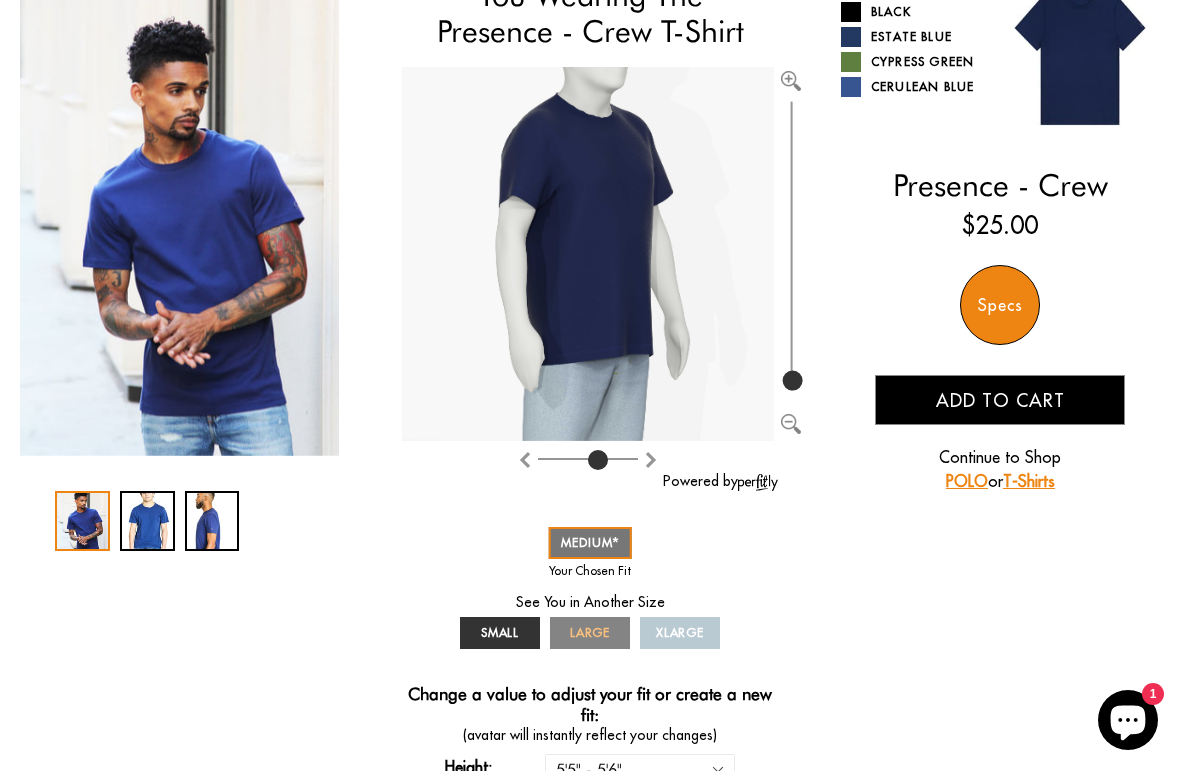 click on "LARGE" at bounding box center (590, 632) 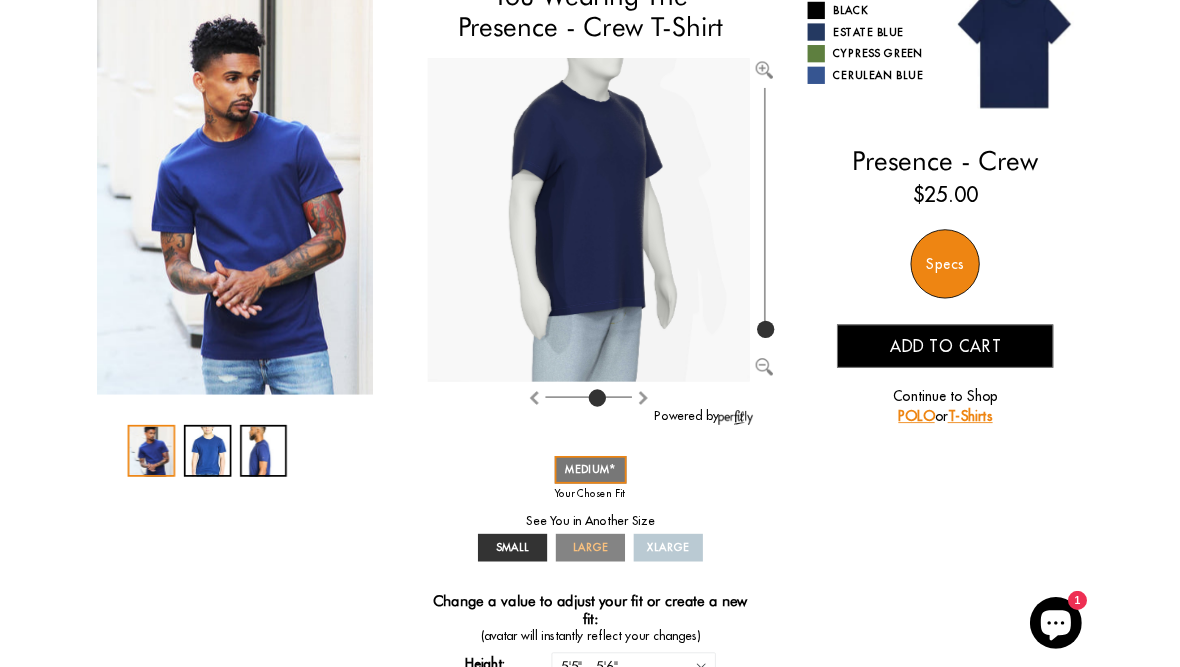scroll, scrollTop: 185, scrollLeft: 0, axis: vertical 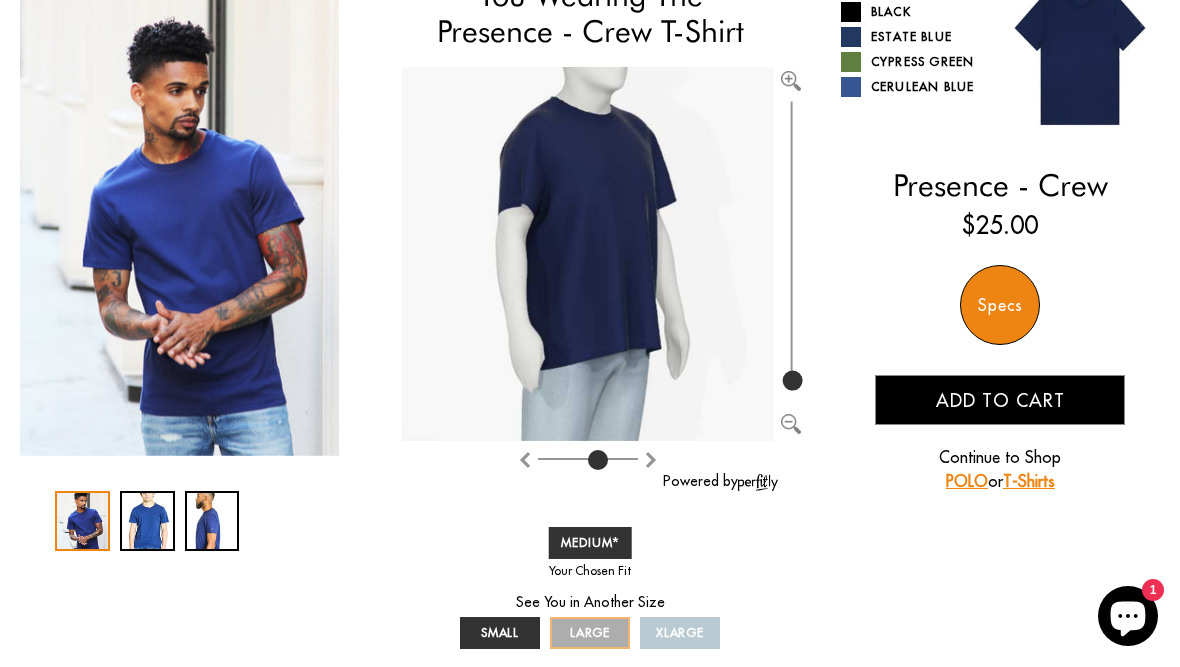 click on "LARGE" at bounding box center (590, 633) 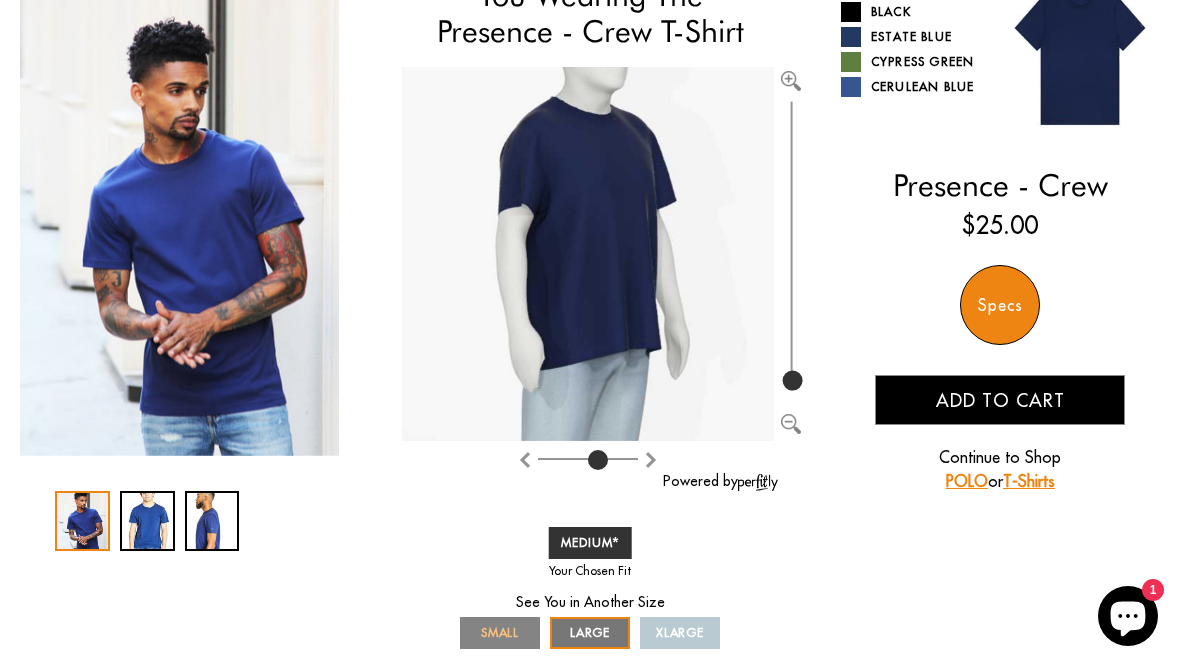click on "SMALL" at bounding box center [500, 633] 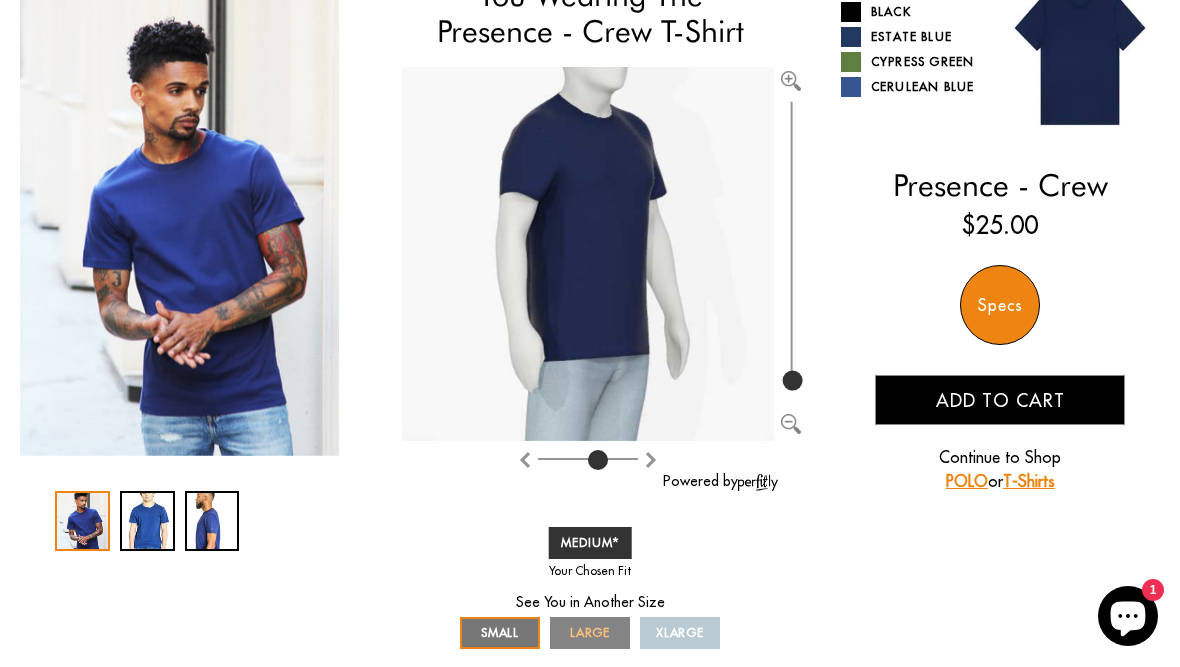 click on "LARGE" at bounding box center [590, 632] 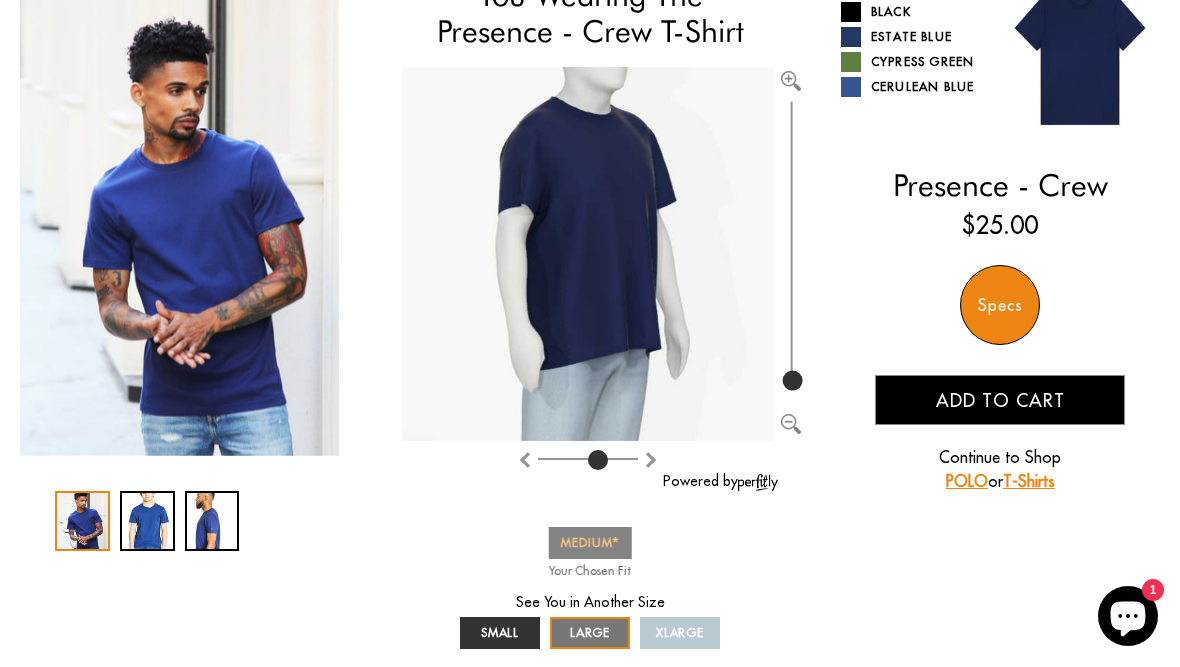 click on "MEDIUM" at bounding box center [590, 543] 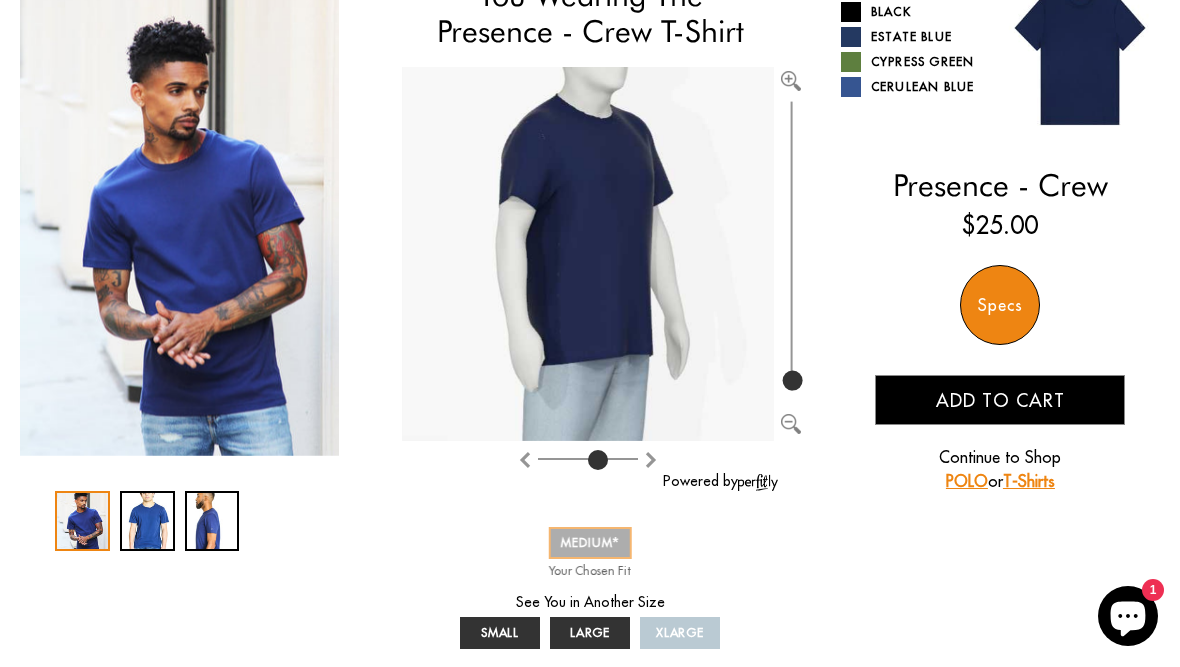 click on "MEDIUM" at bounding box center (590, 542) 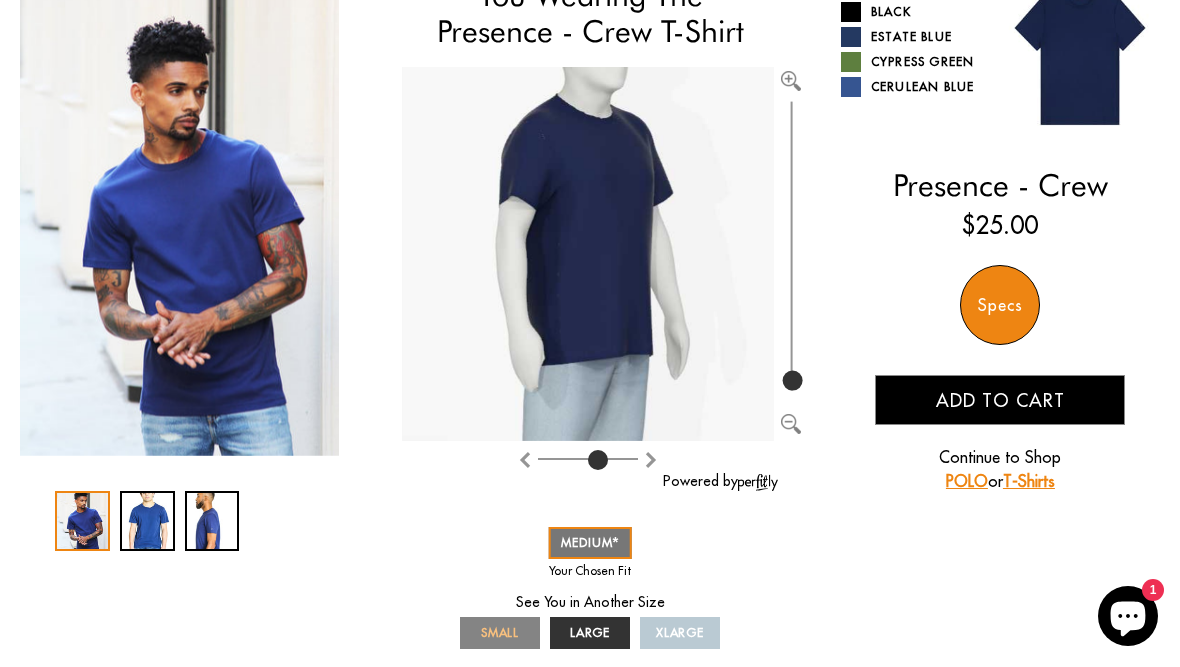 click on "SMALL" at bounding box center (500, 633) 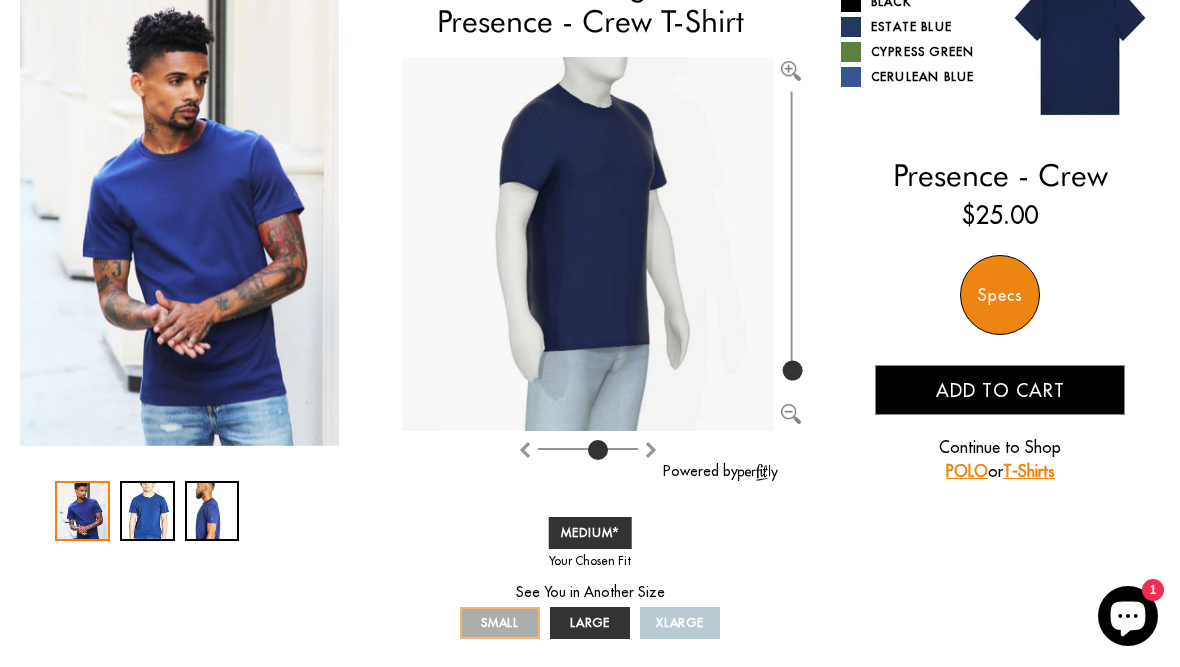 type on "6" 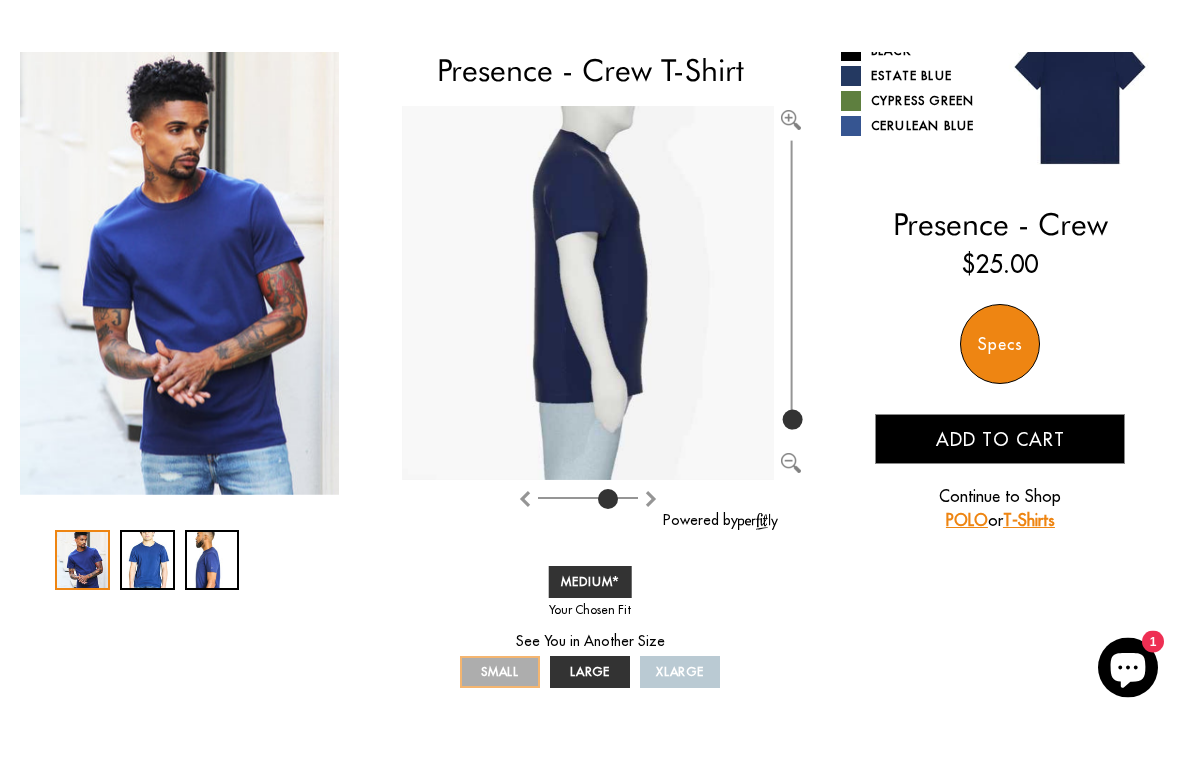 scroll, scrollTop: 199, scrollLeft: 0, axis: vertical 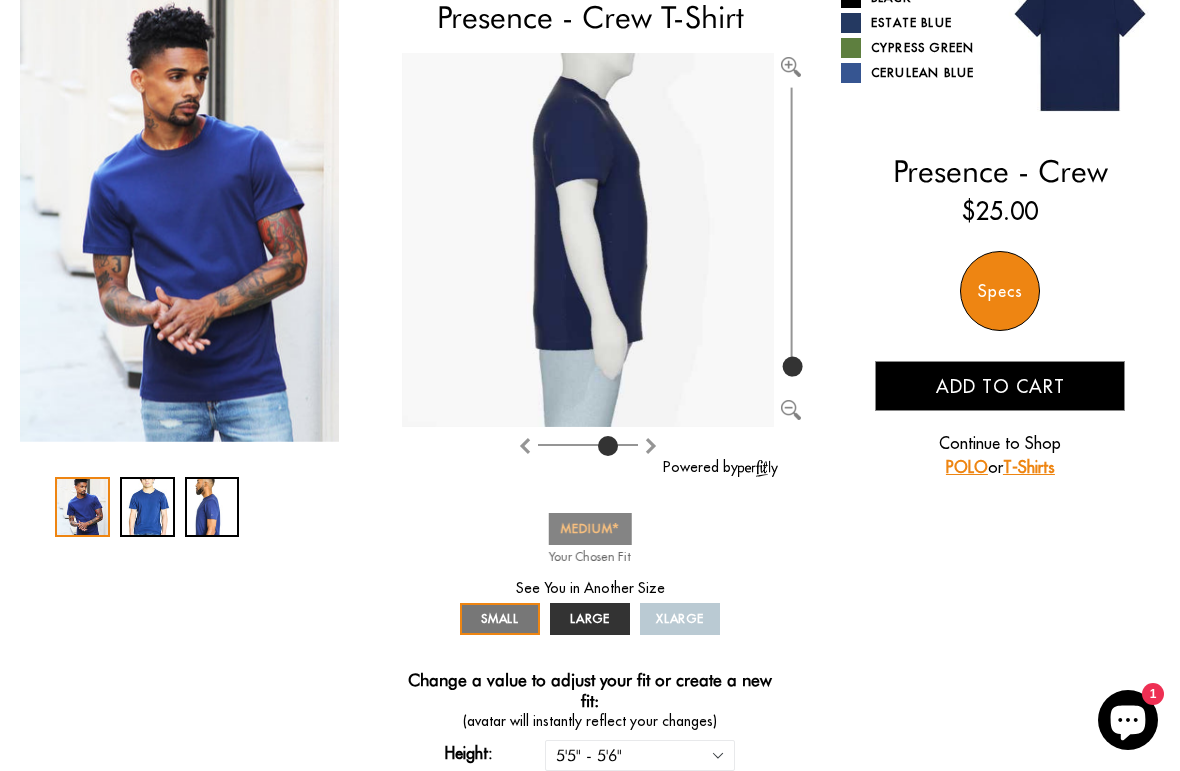 click on "MEDIUM" at bounding box center [590, 528] 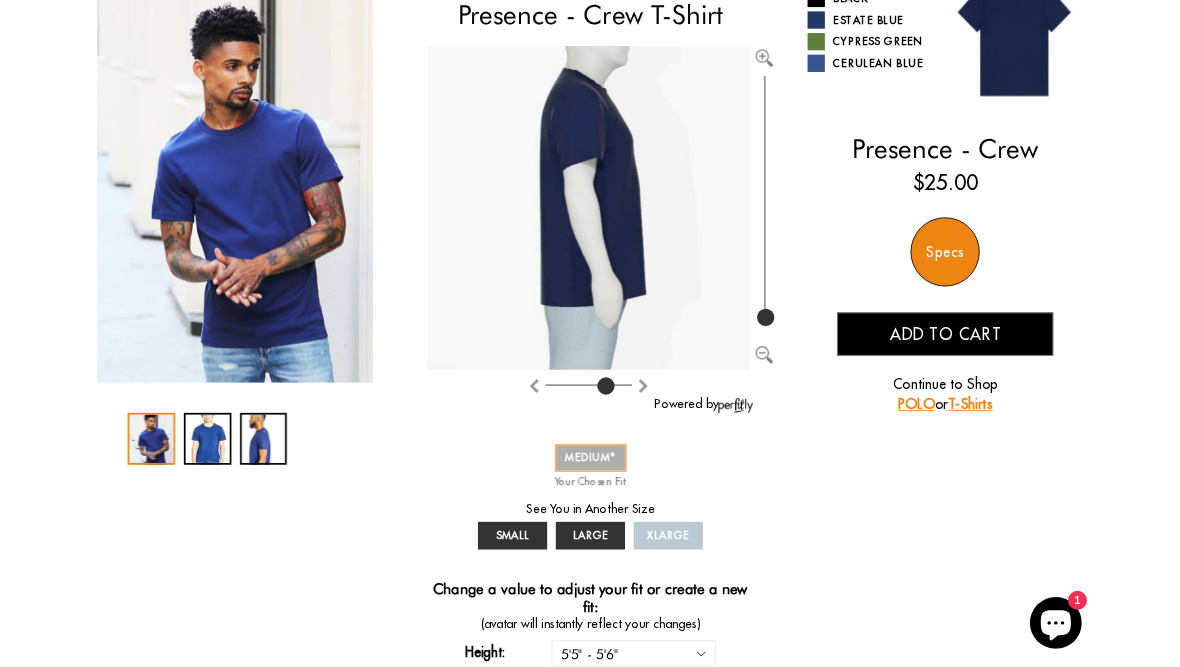 scroll, scrollTop: 199, scrollLeft: 0, axis: vertical 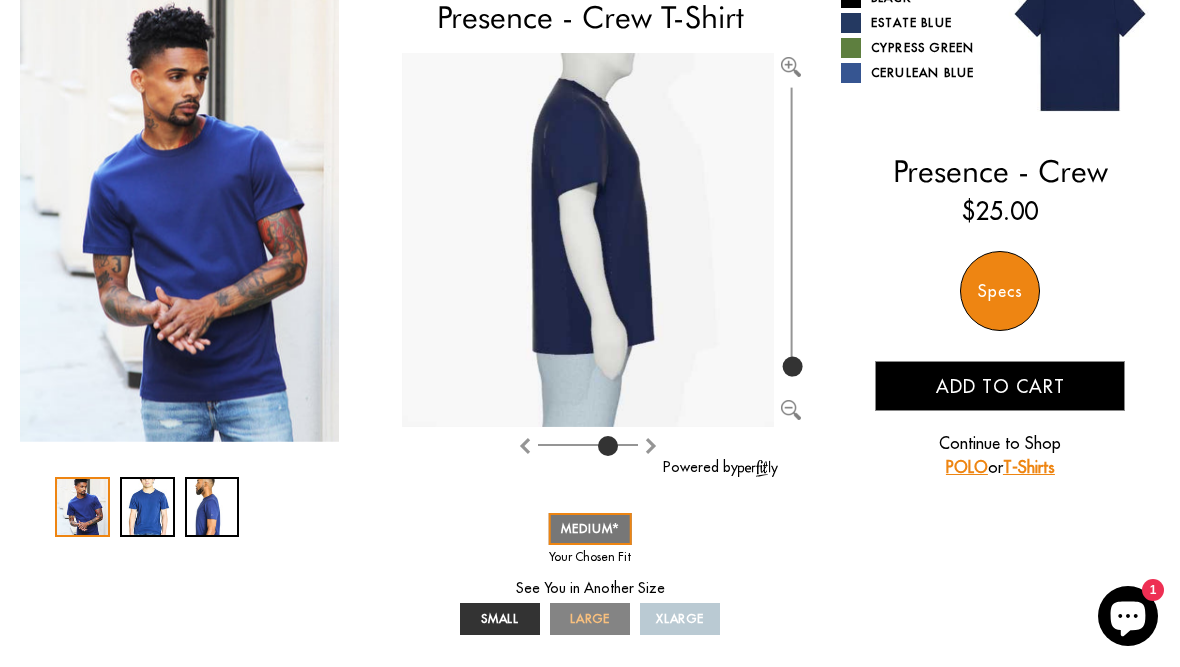 click on "LARGE" at bounding box center [590, 619] 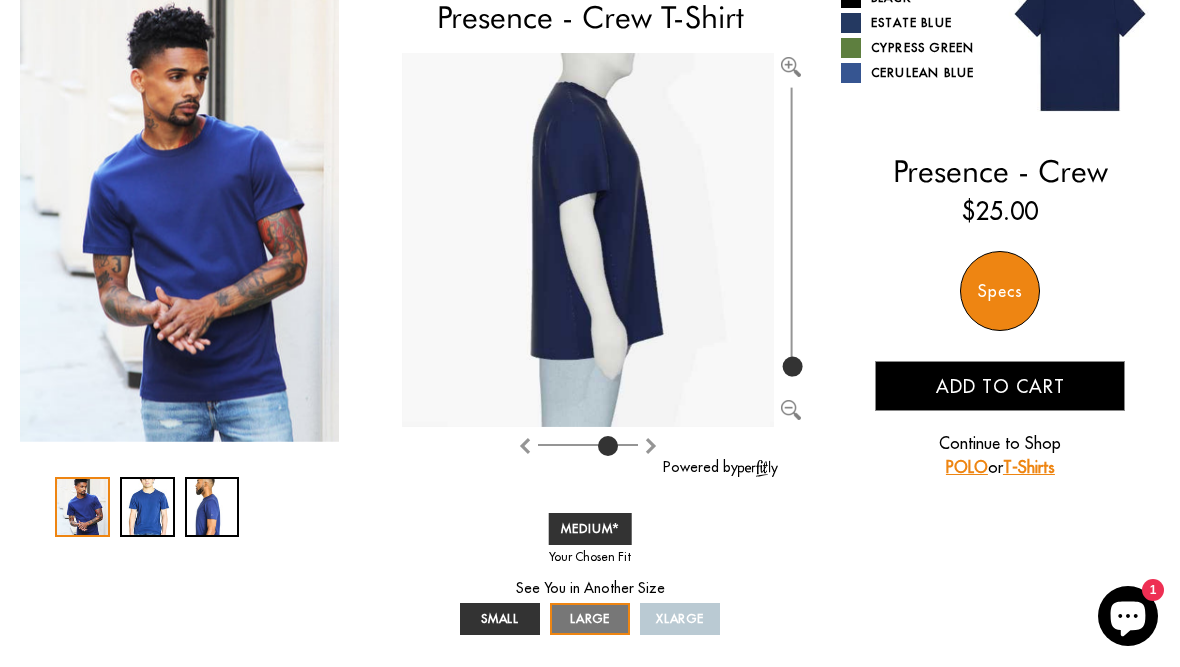 click on "XLARGE" at bounding box center (680, 619) 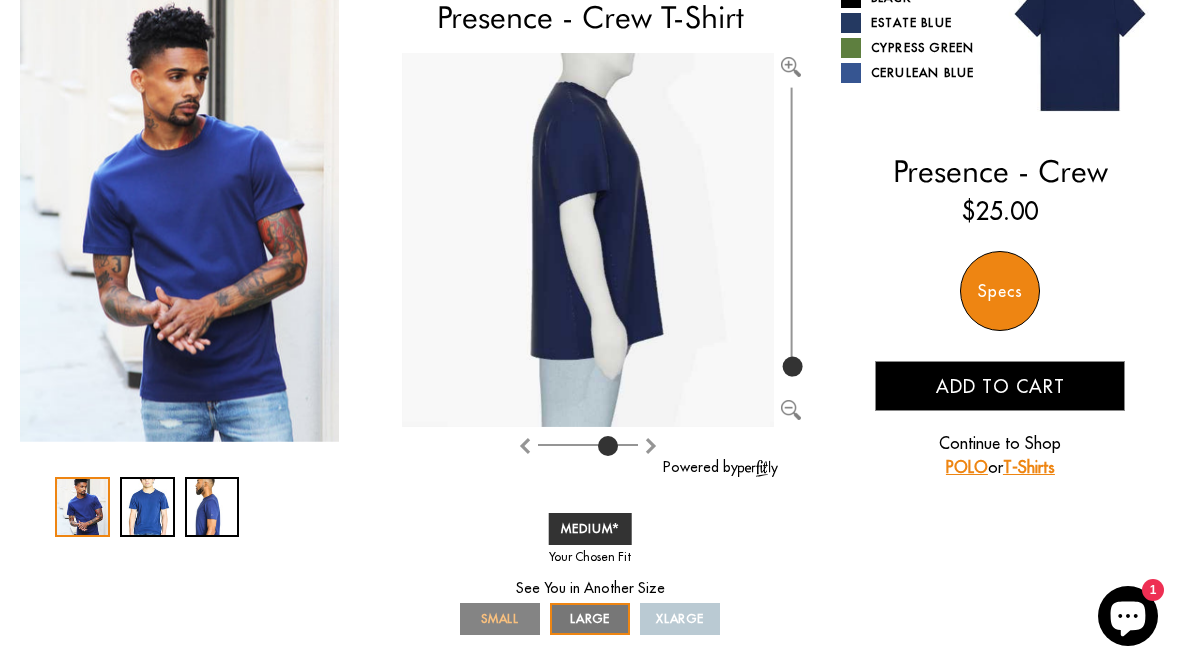 click on "SMALL" at bounding box center (500, 619) 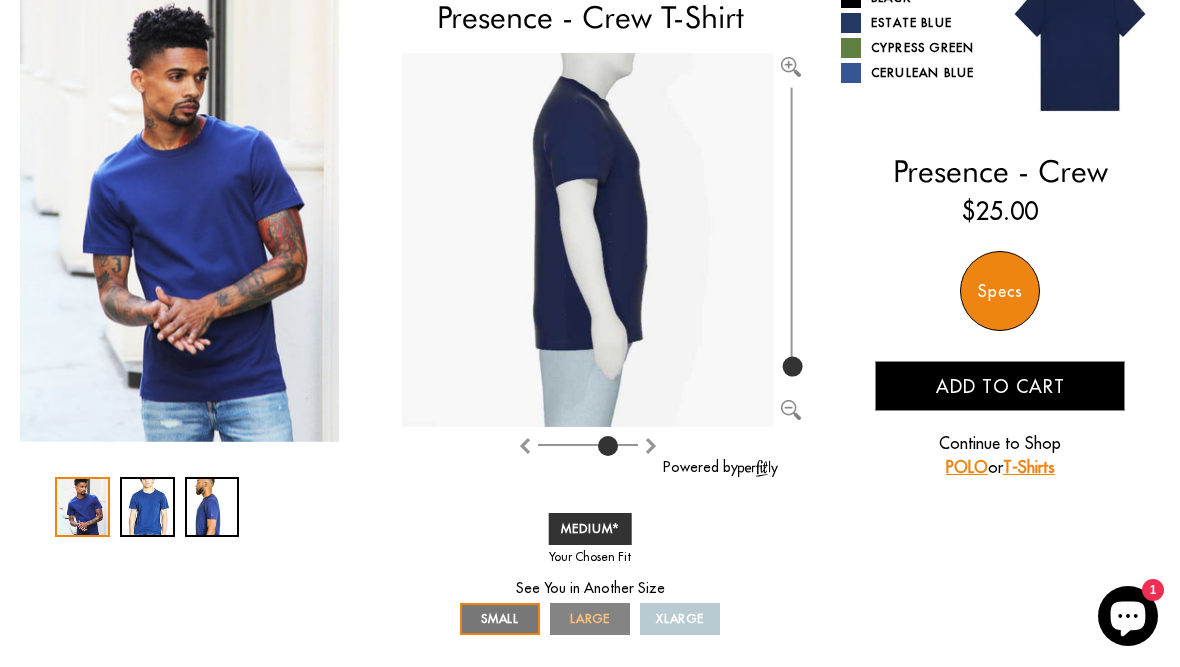 click on "LARGE" at bounding box center [590, 618] 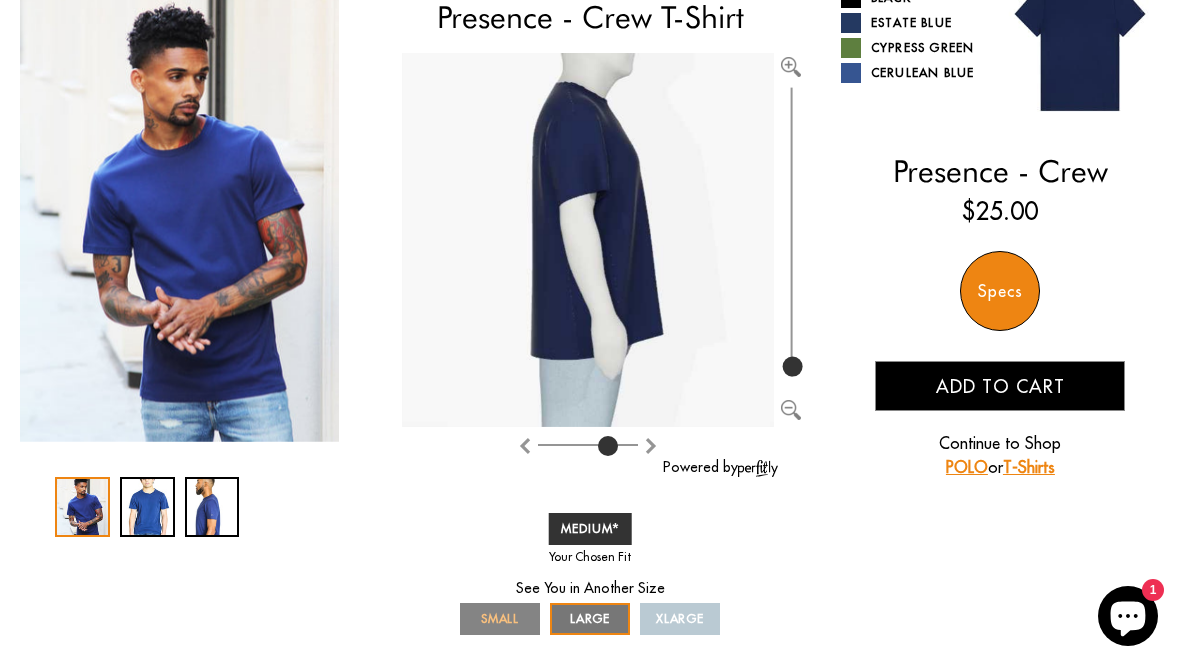click on "SMALL" at bounding box center [500, 619] 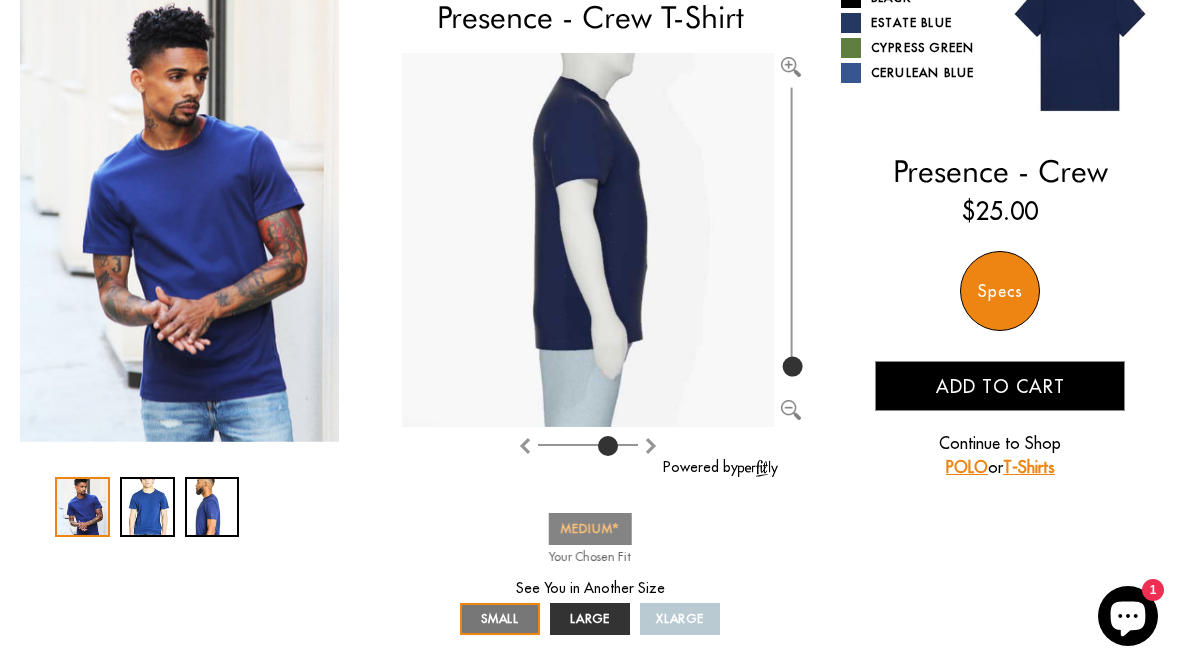 click on "MEDIUM" at bounding box center (590, 528) 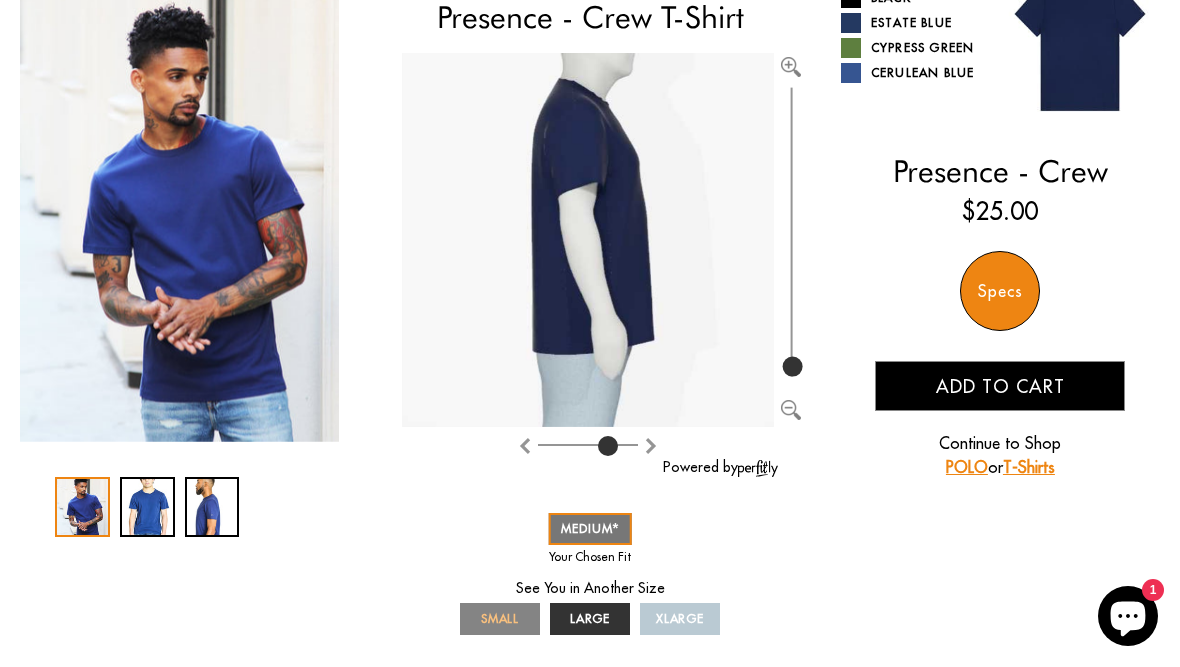 click on "SMALL" at bounding box center [500, 619] 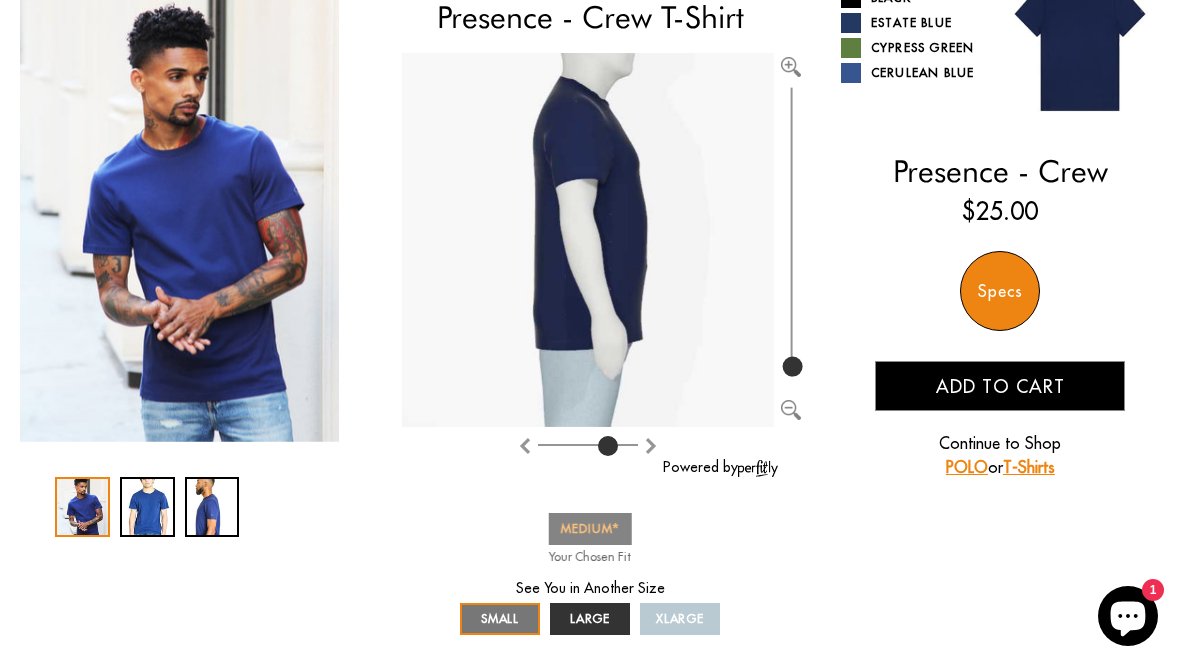 click on "MEDIUM" at bounding box center (590, 529) 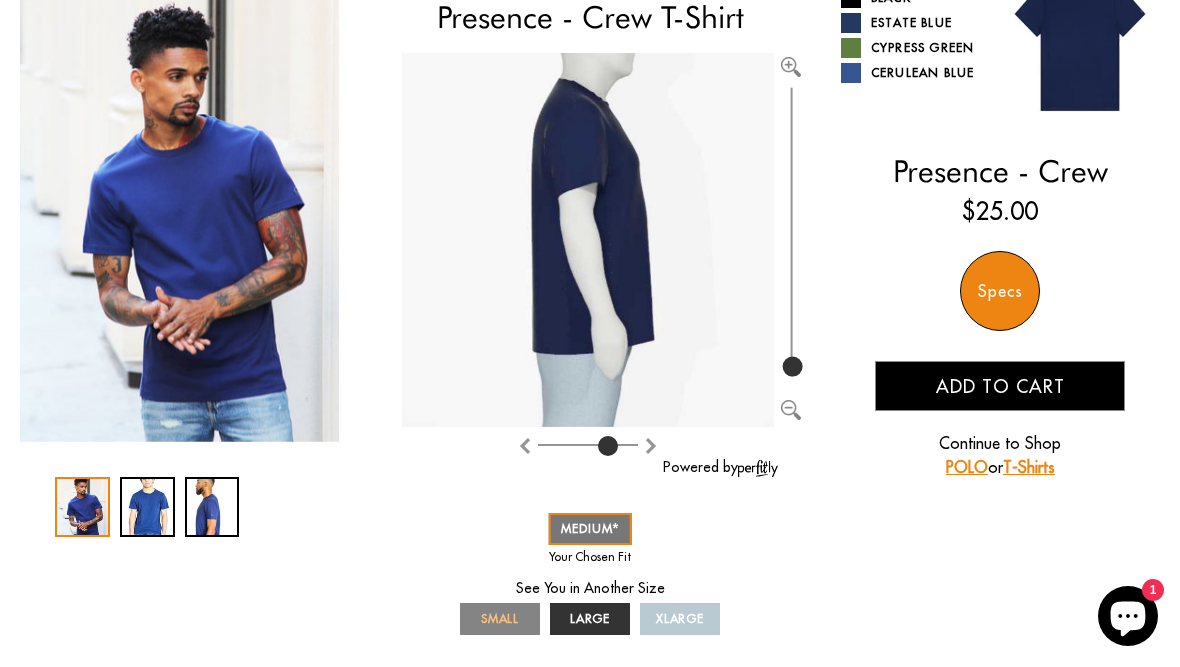 click on "SMALL" at bounding box center [500, 619] 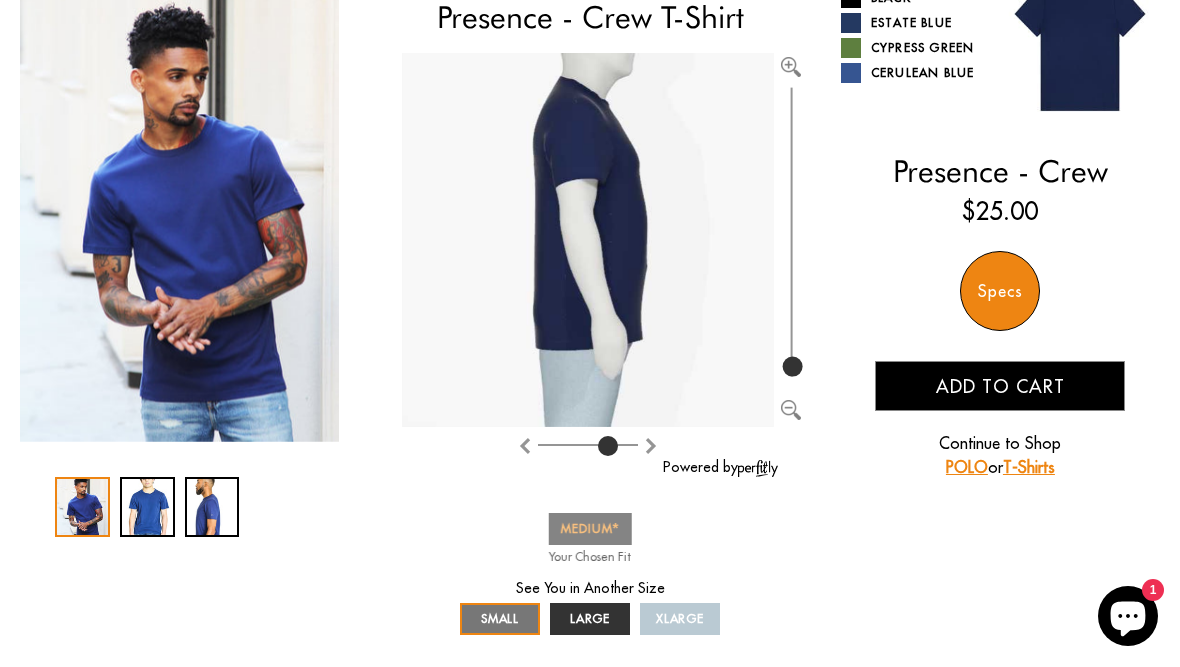 click on "MEDIUM" at bounding box center [590, 528] 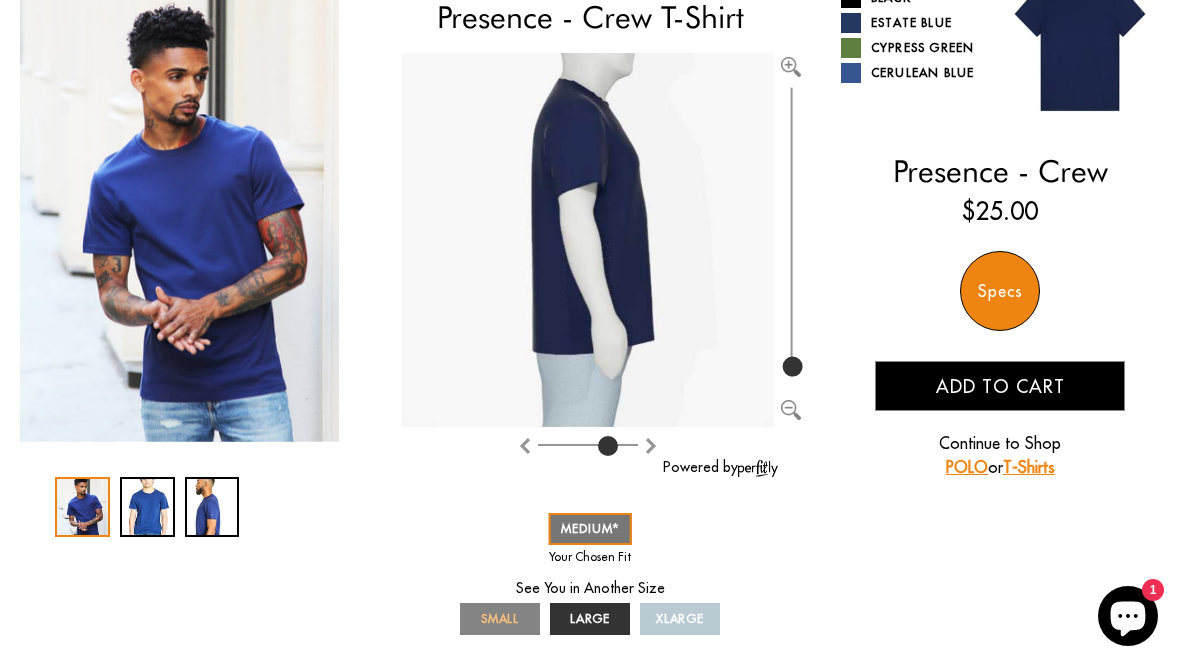 click on "SMALL" at bounding box center (500, 618) 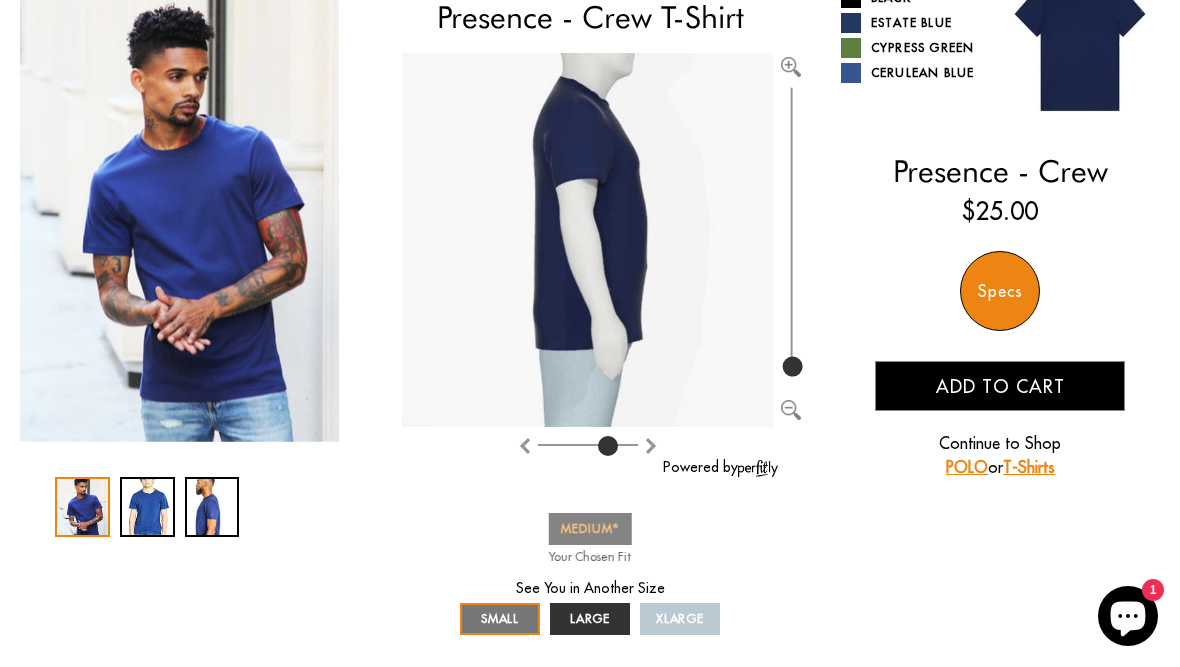 click on "MEDIUM" at bounding box center [590, 528] 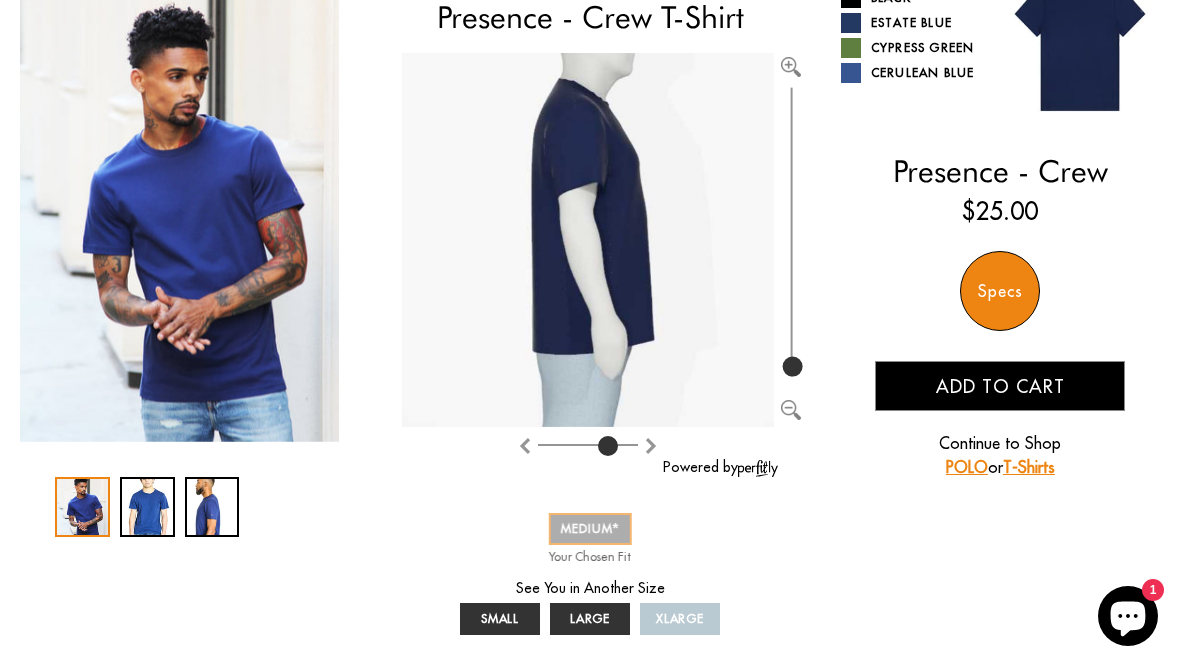 click on "MEDIUM" at bounding box center [590, 529] 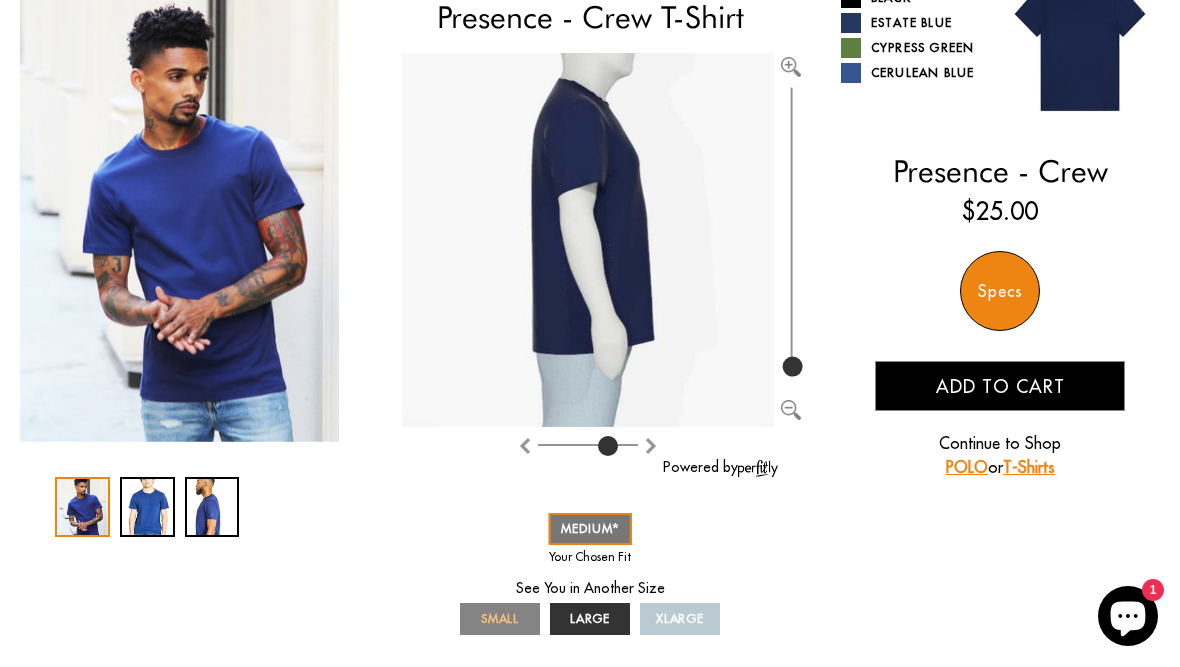 click on "SMALL" at bounding box center (500, 618) 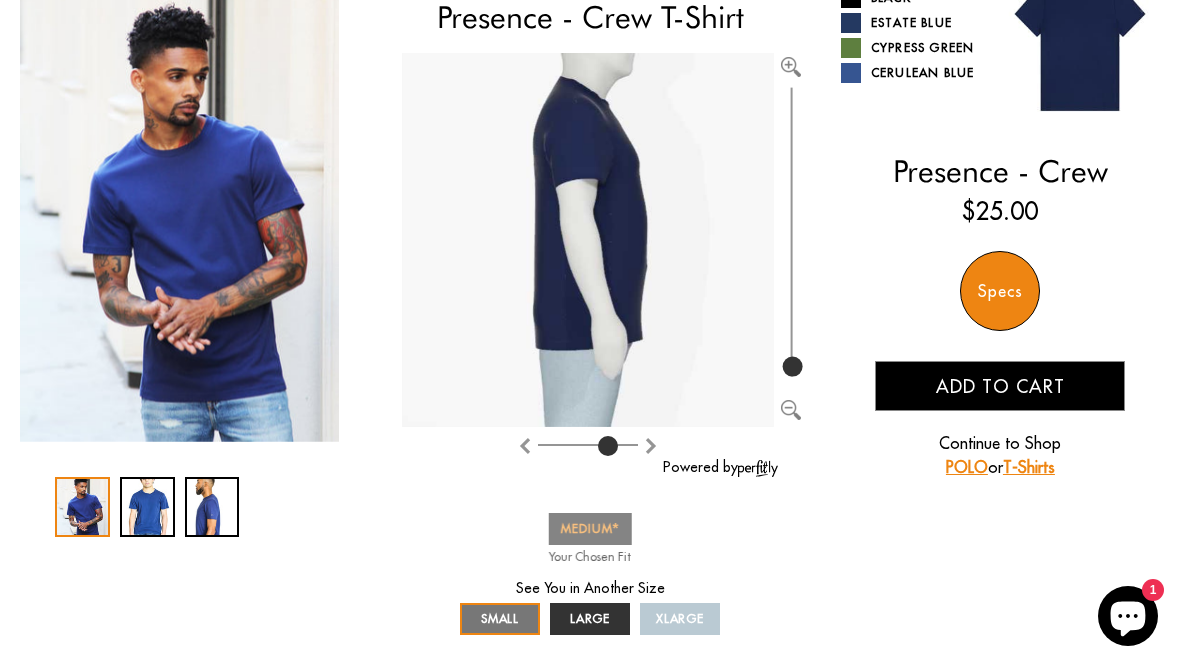 click on "MEDIUM" at bounding box center [590, 528] 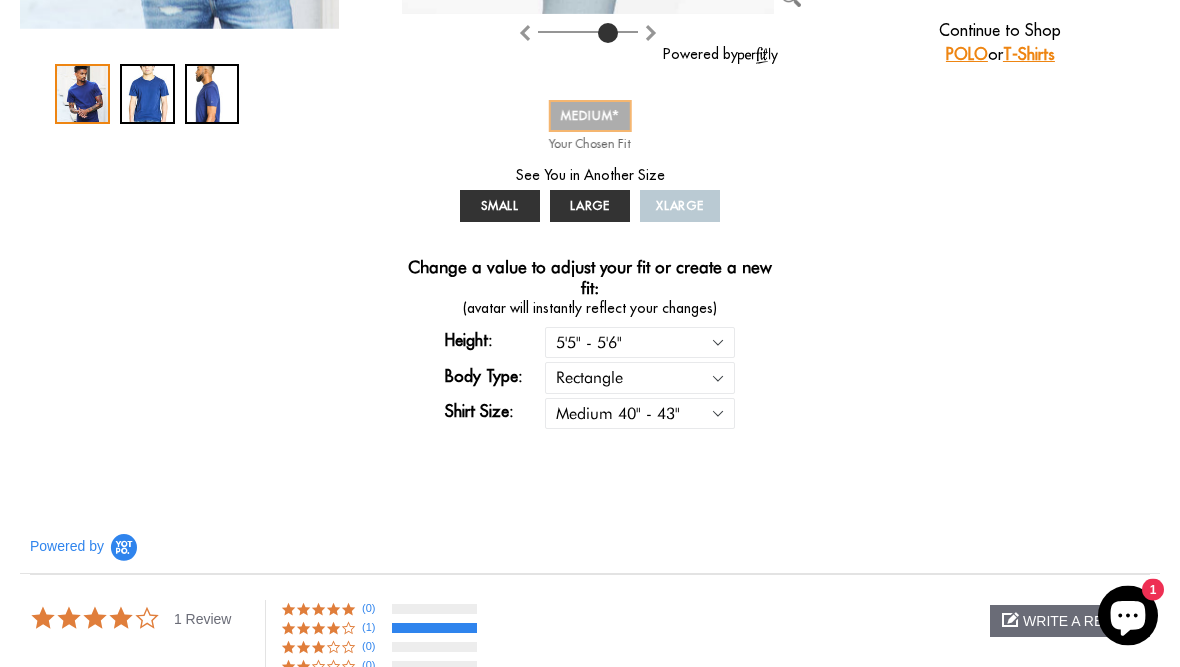 scroll, scrollTop: 612, scrollLeft: 0, axis: vertical 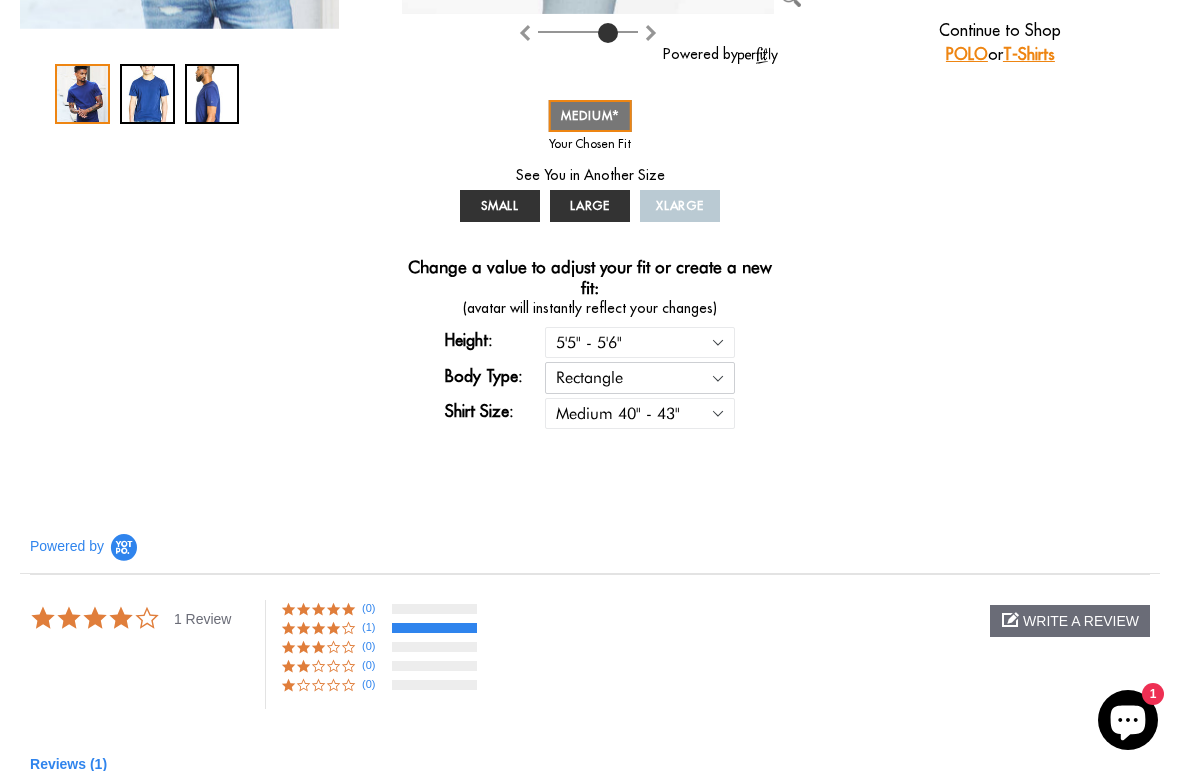 click on "Rectangle Triangle" at bounding box center [640, 377] 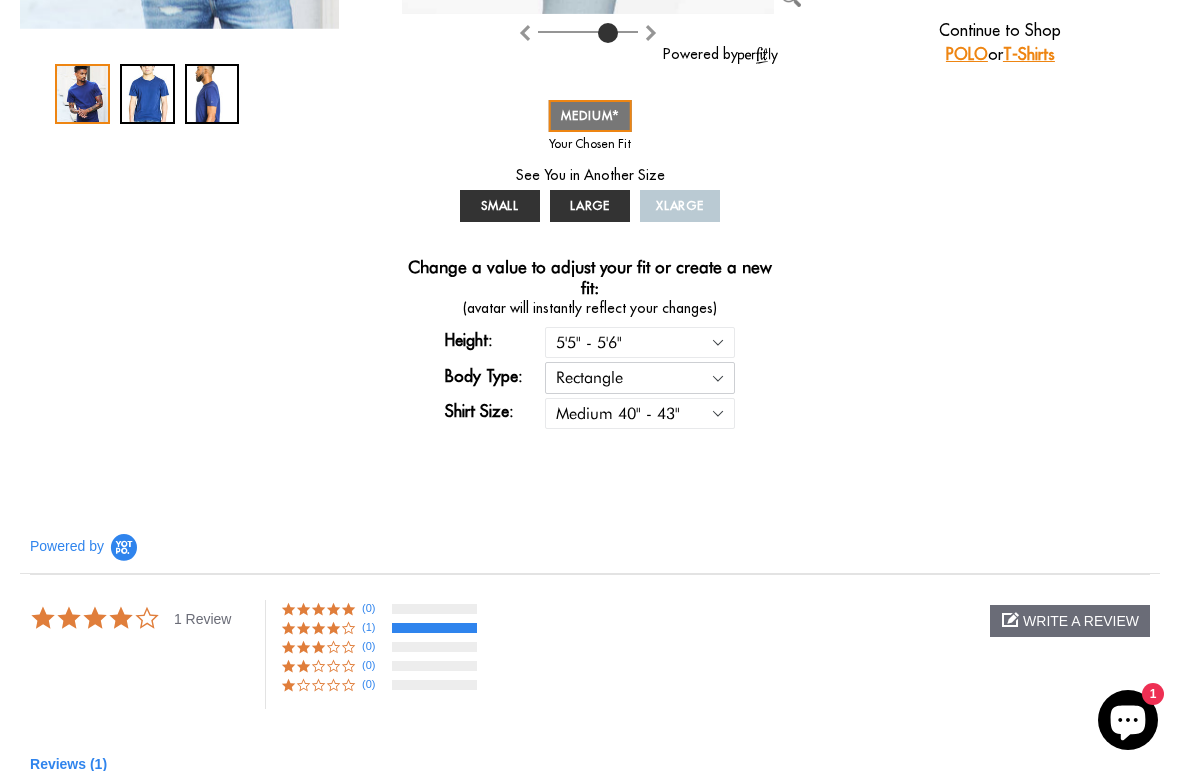 select on "triangle" 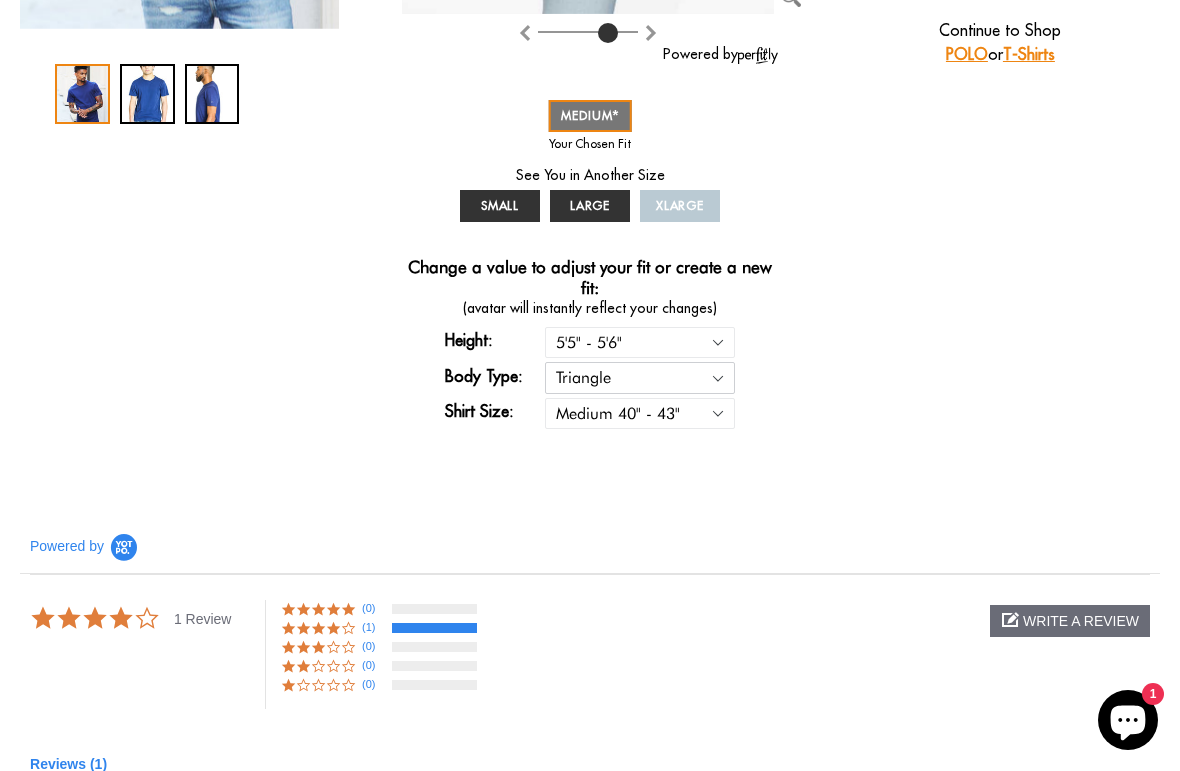 type on "4" 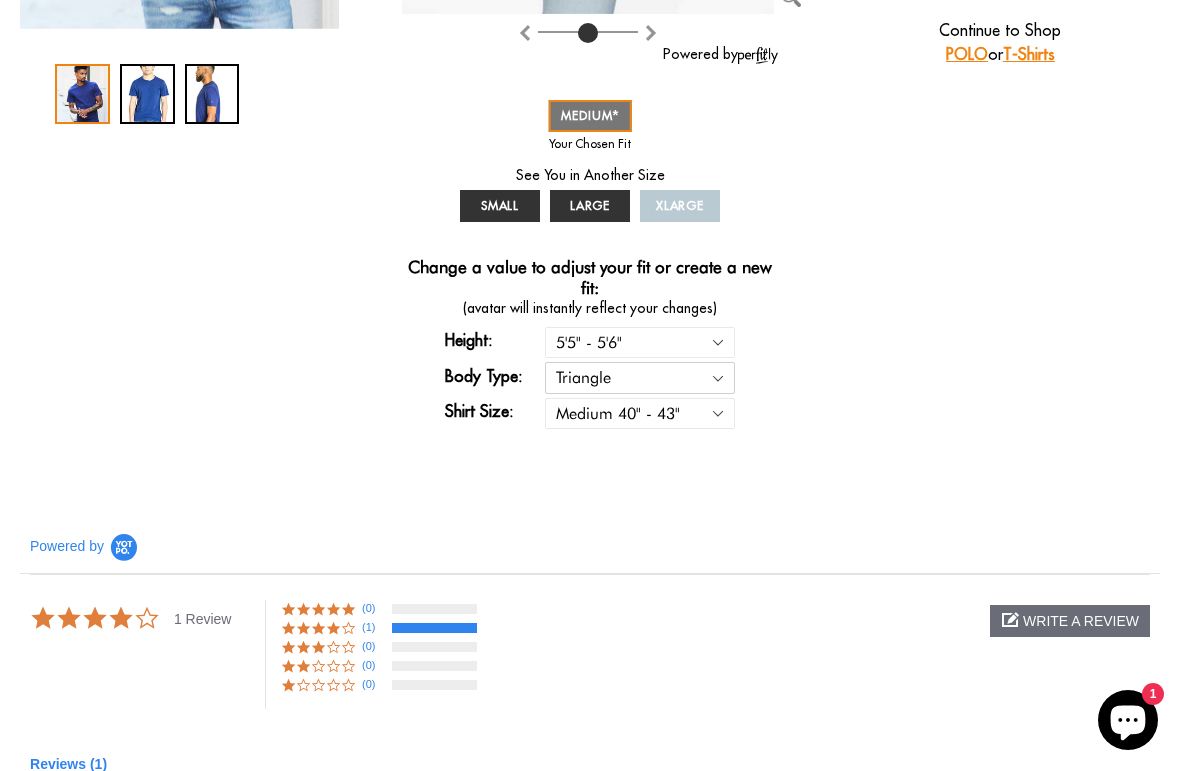 select on "55-56" 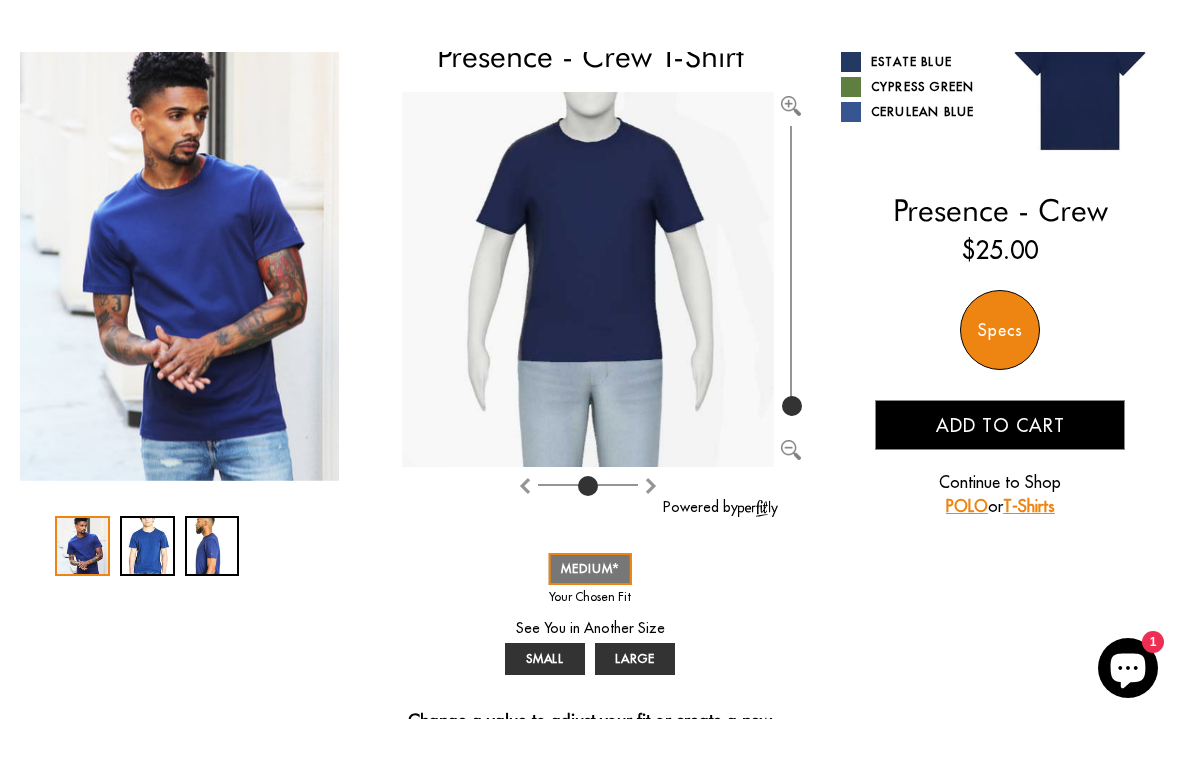 scroll, scrollTop: 213, scrollLeft: 0, axis: vertical 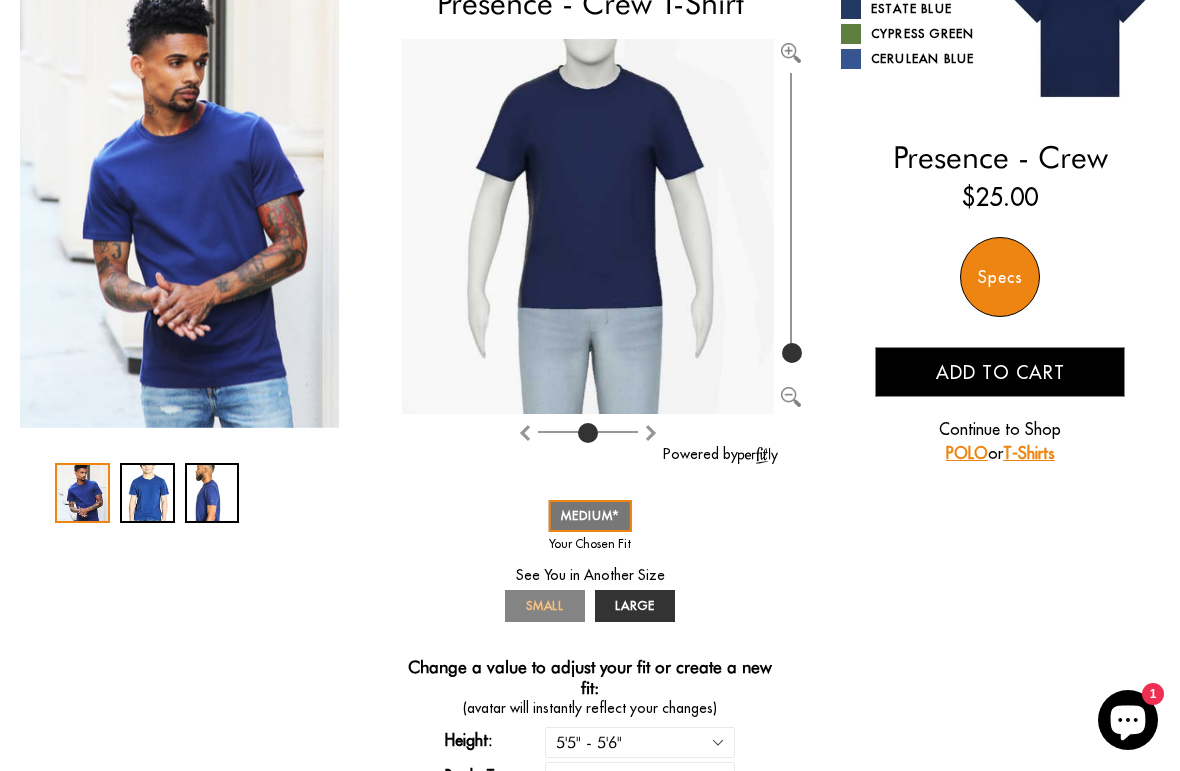 click on "SMALL" at bounding box center (545, 605) 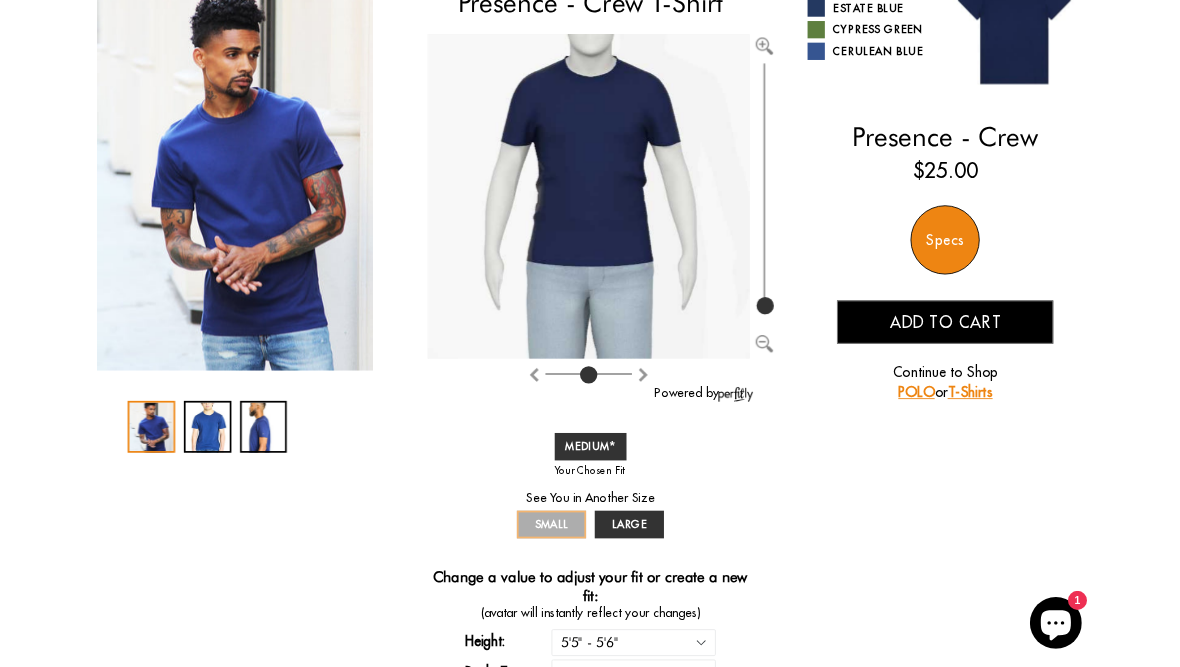 scroll, scrollTop: 213, scrollLeft: 0, axis: vertical 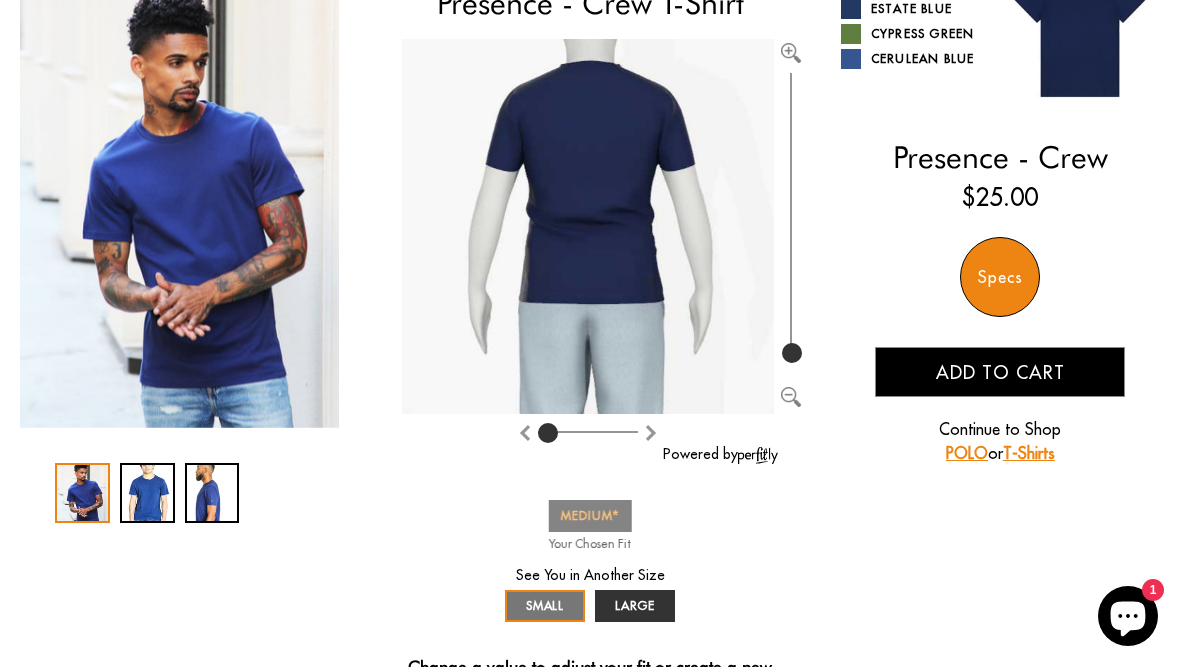 click on "MEDIUM" at bounding box center [590, 515] 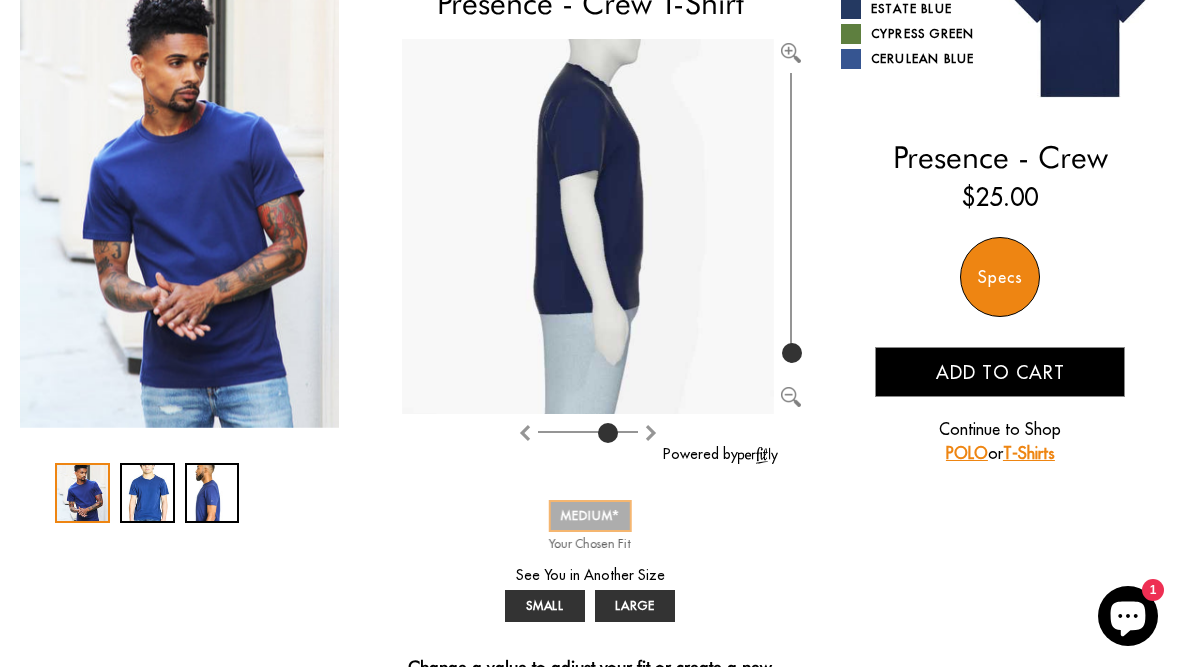 type on "4" 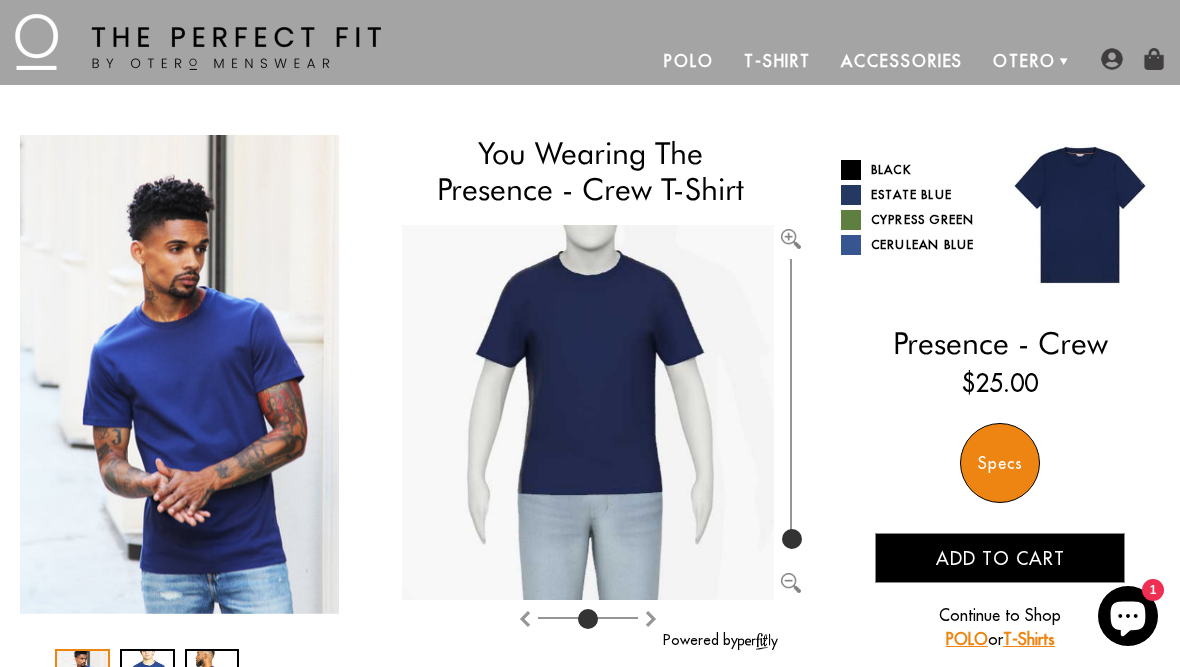 scroll, scrollTop: 25, scrollLeft: 0, axis: vertical 